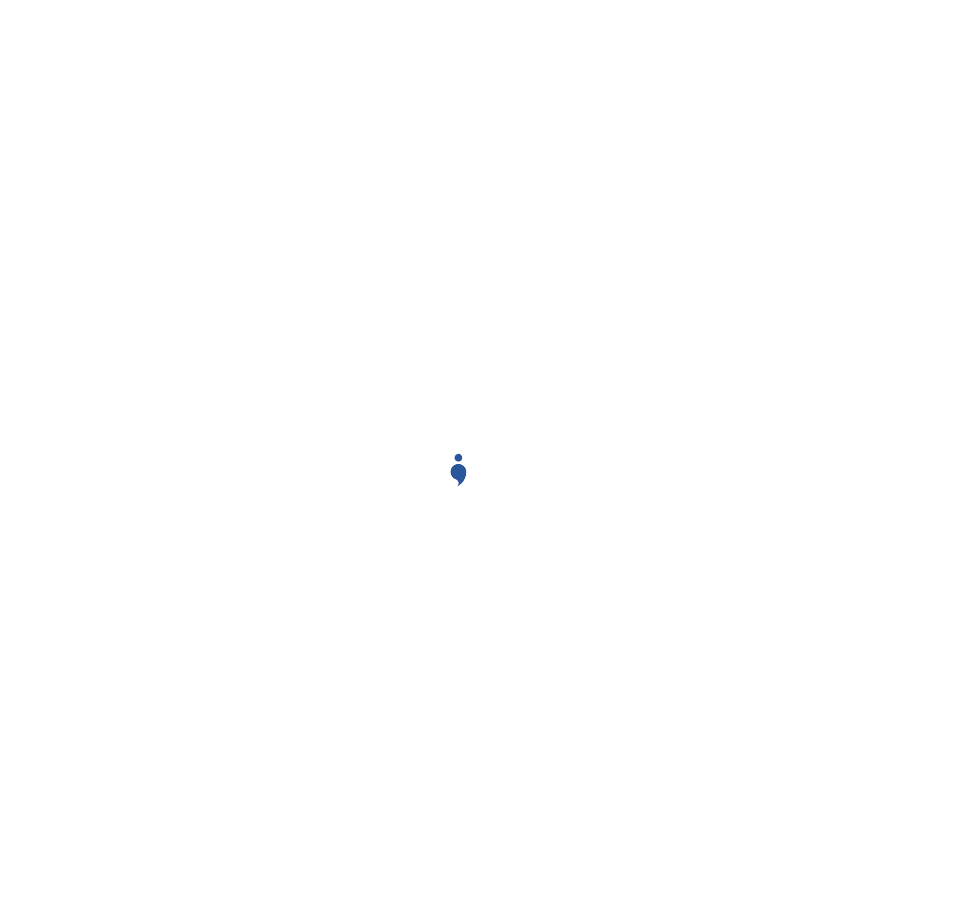 scroll, scrollTop: 0, scrollLeft: 0, axis: both 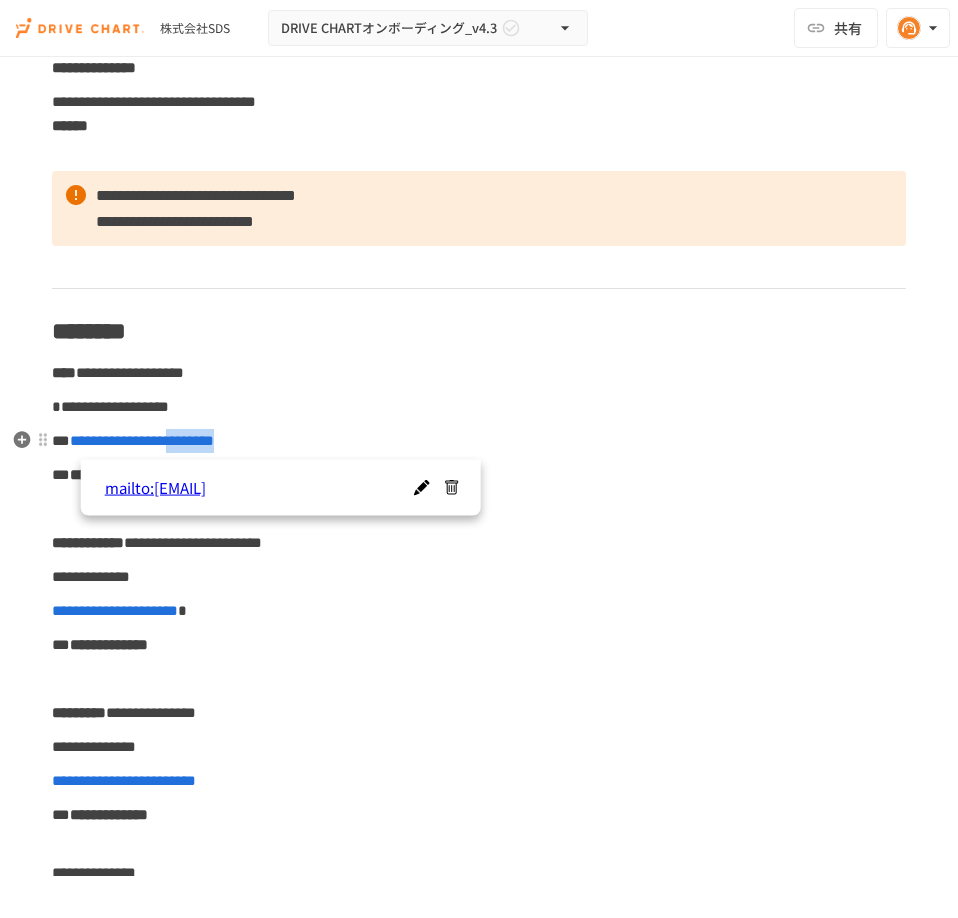 drag, startPoint x: 279, startPoint y: 448, endPoint x: 215, endPoint y: 445, distance: 64.070274 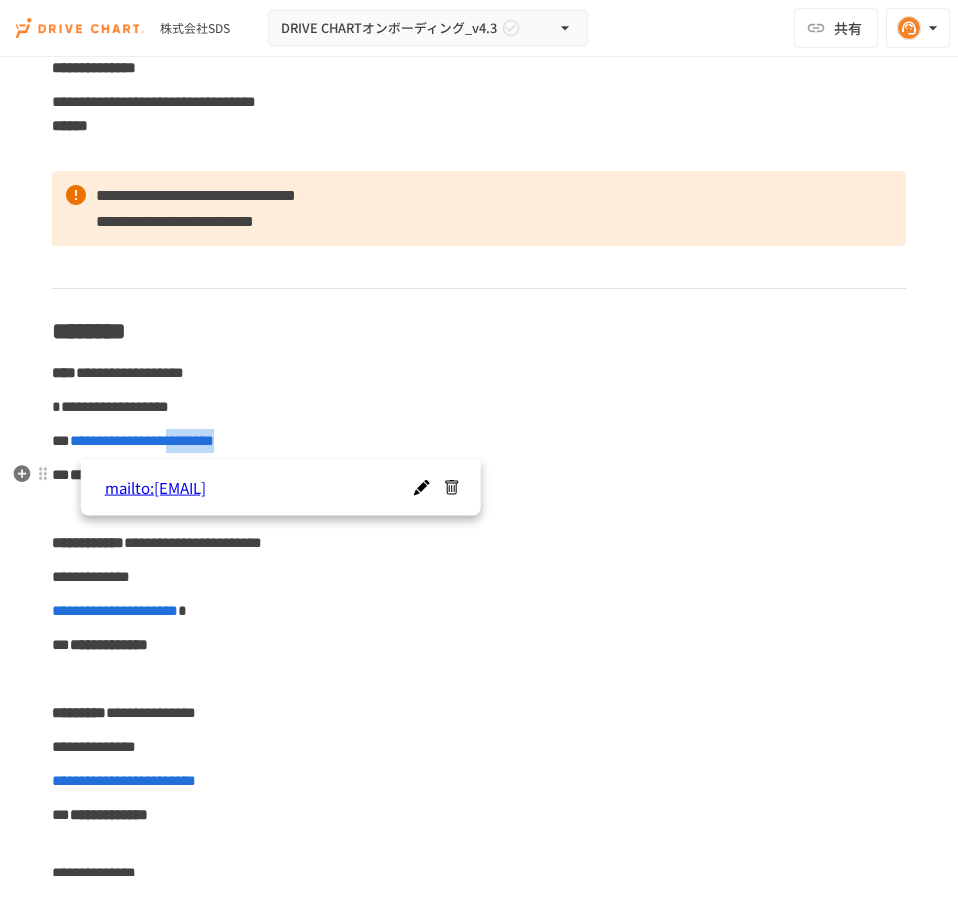 click at bounding box center (421, 488) 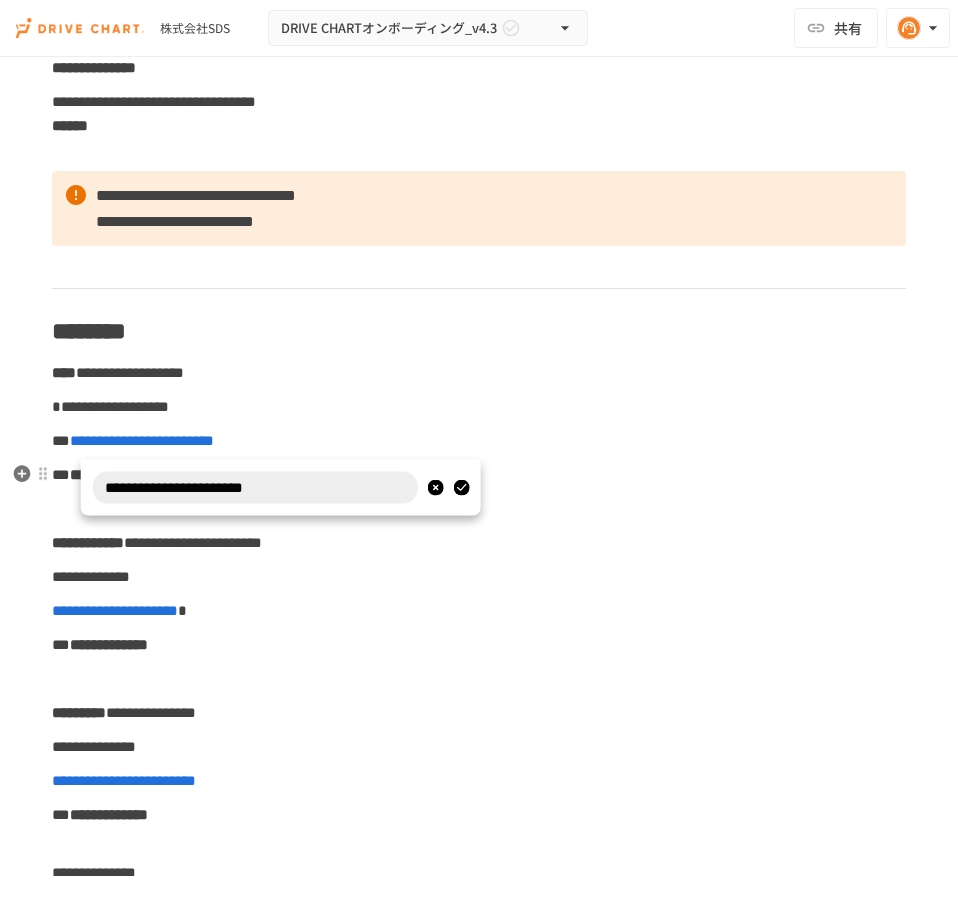 click on "**********" at bounding box center (255, 488) 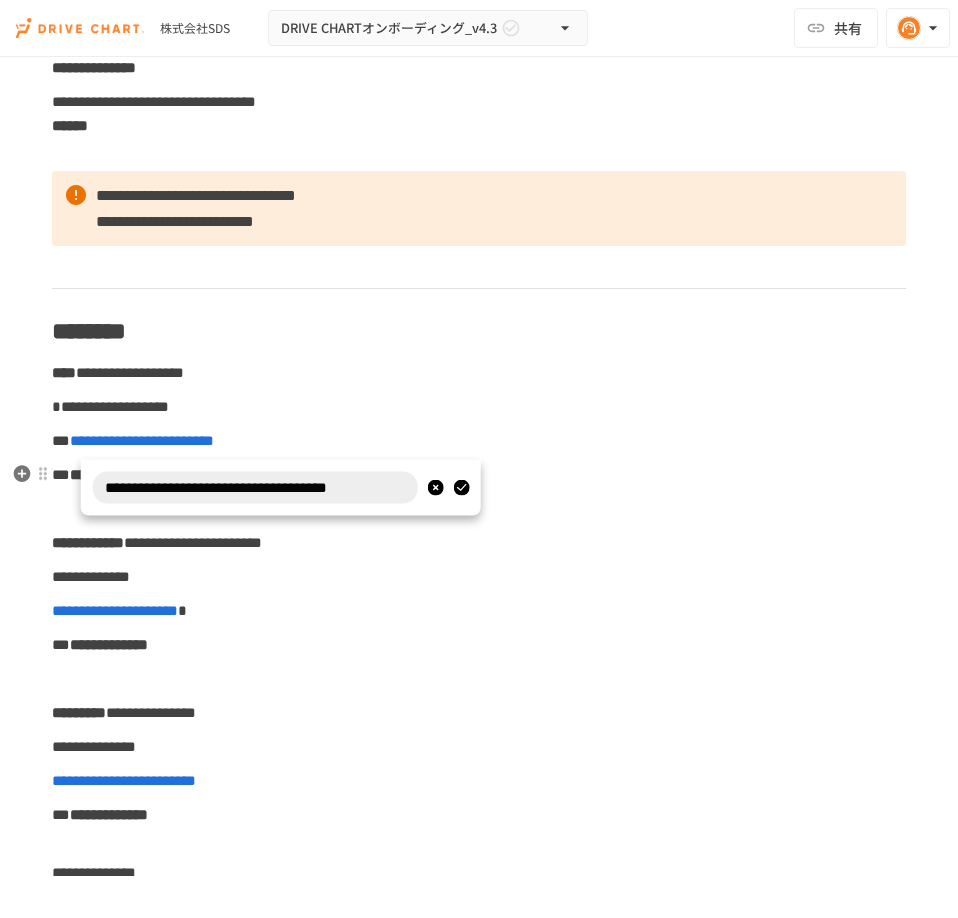click at bounding box center [461, 488] 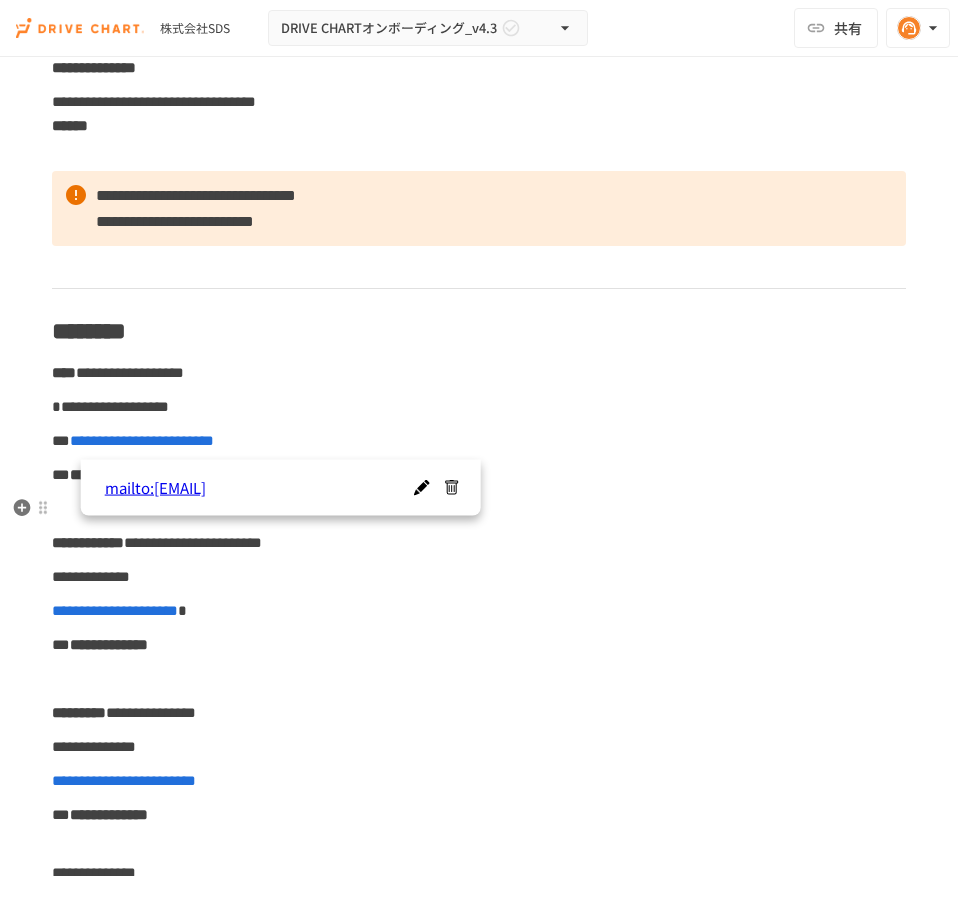 click at bounding box center (479, 509) 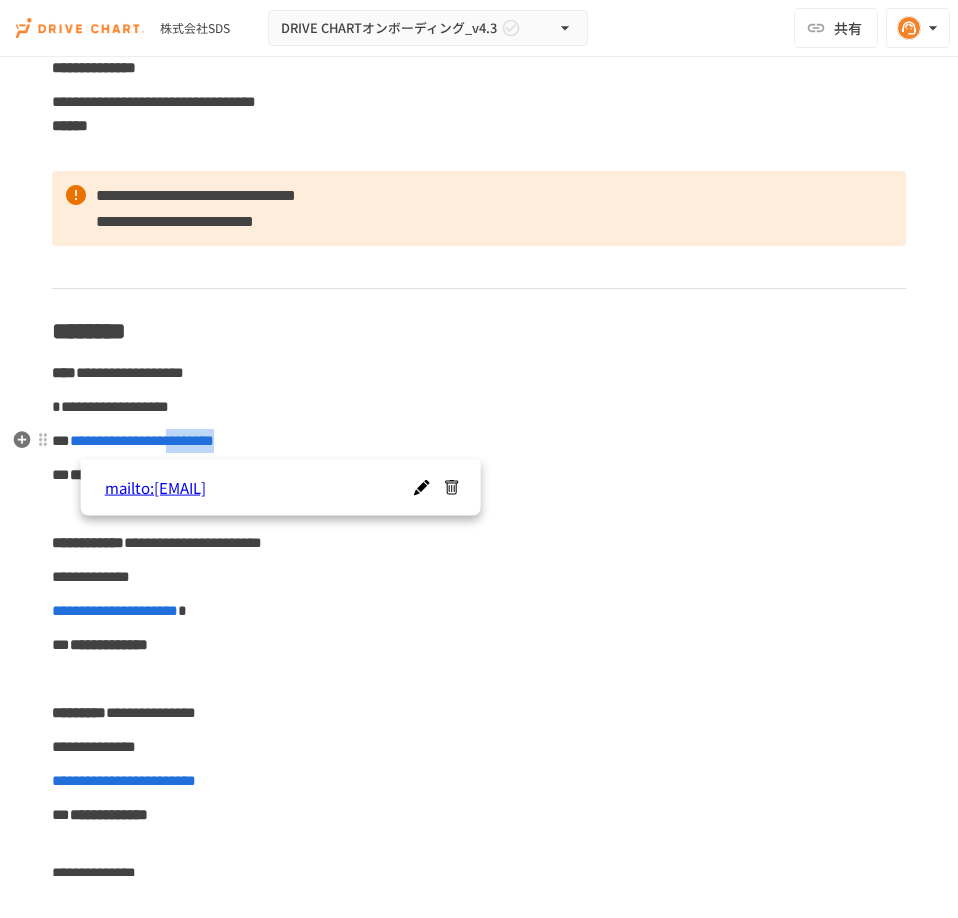 drag, startPoint x: 294, startPoint y: 449, endPoint x: 228, endPoint y: 446, distance: 66.068146 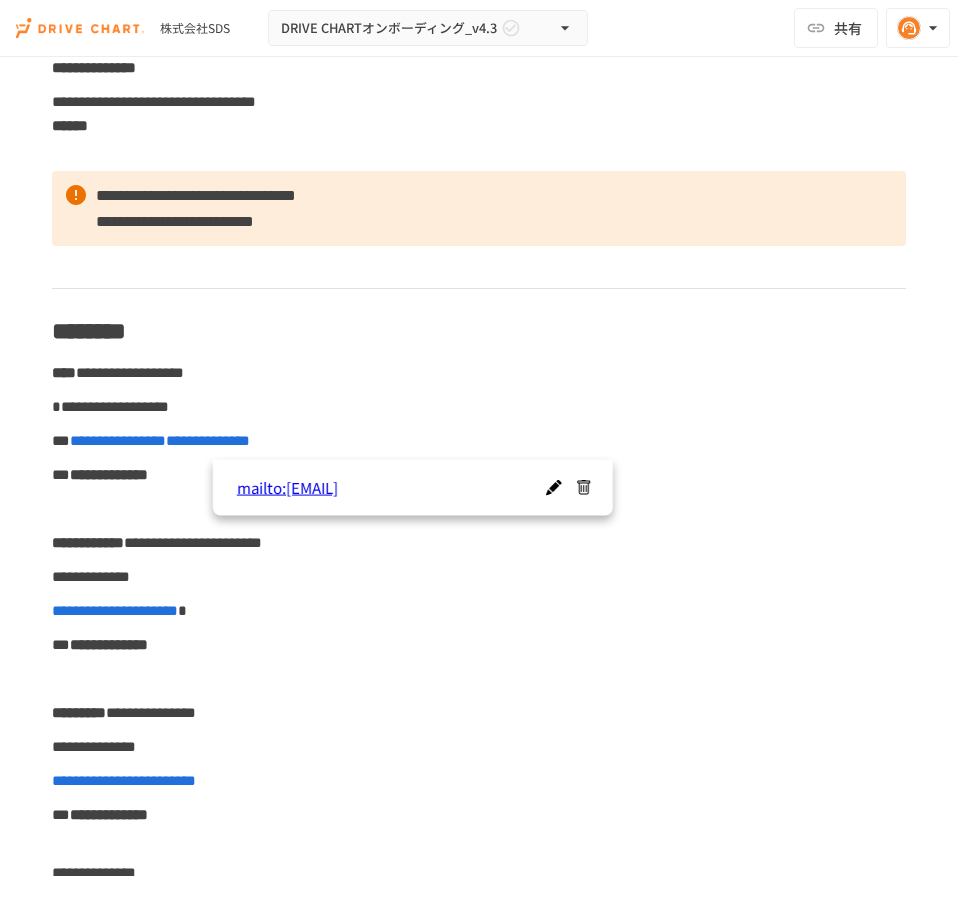 click on "**********" at bounding box center [479, 441] 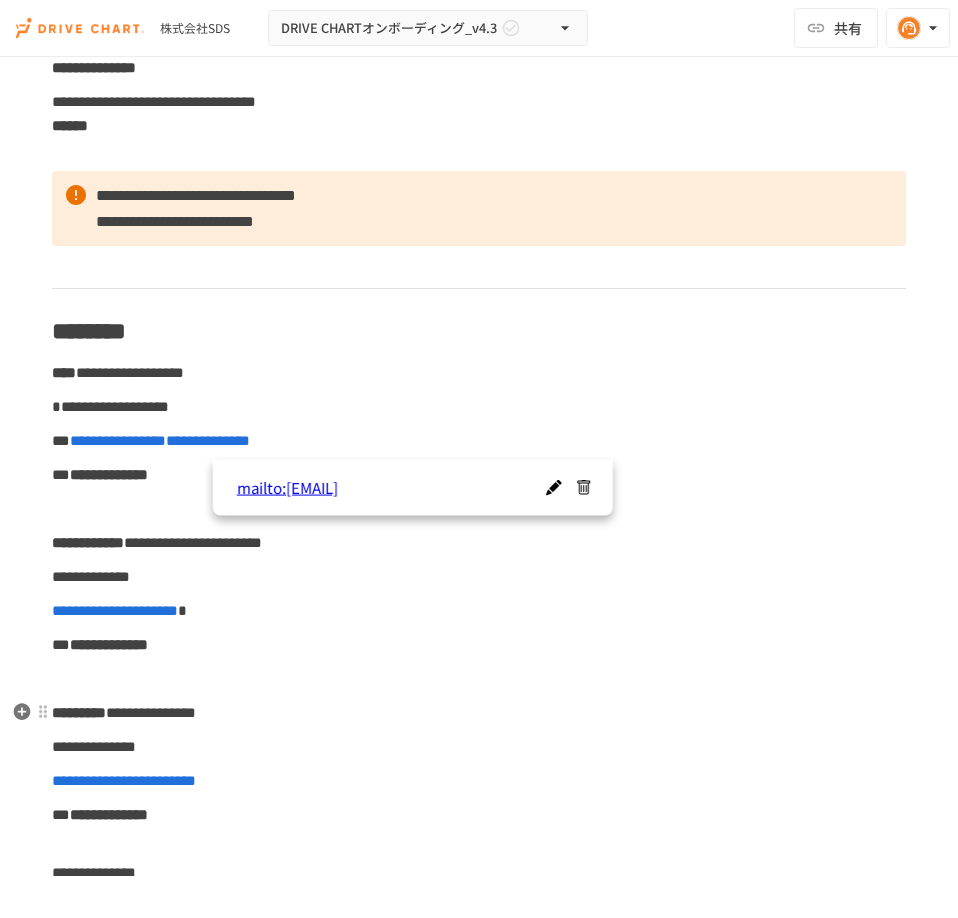 click on "**********" at bounding box center [479, 713] 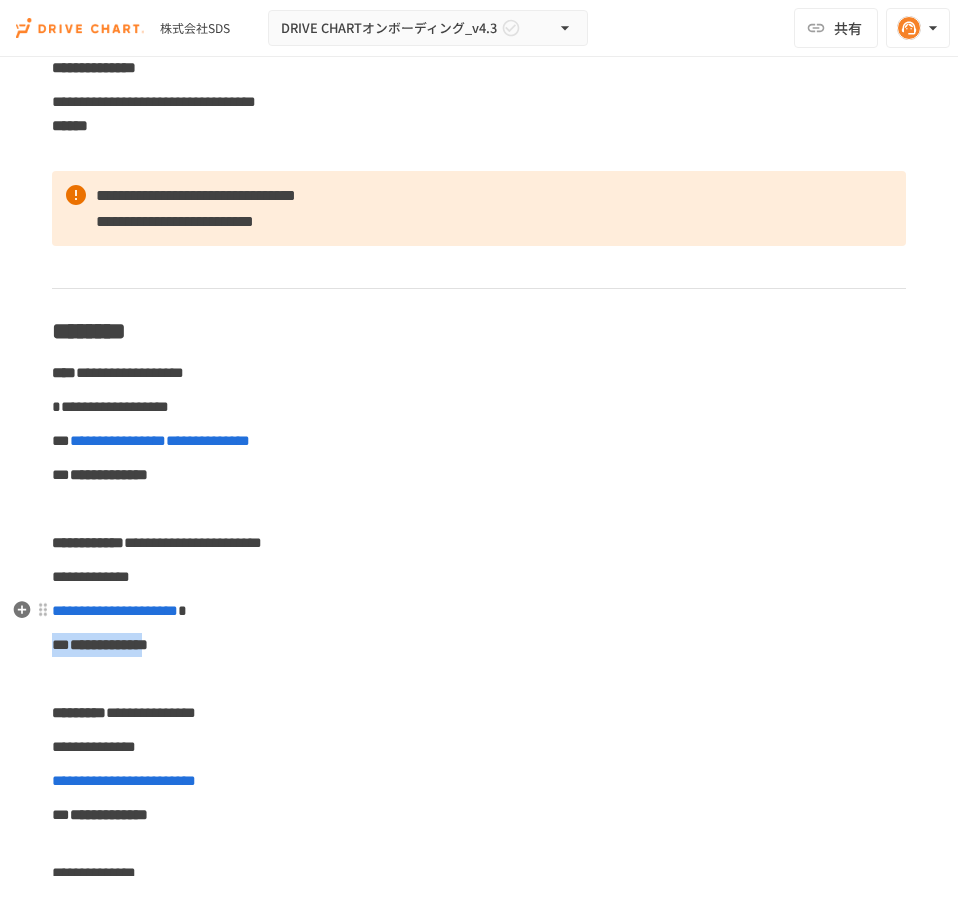 drag, startPoint x: 238, startPoint y: 611, endPoint x: 189, endPoint y: 628, distance: 51.86521 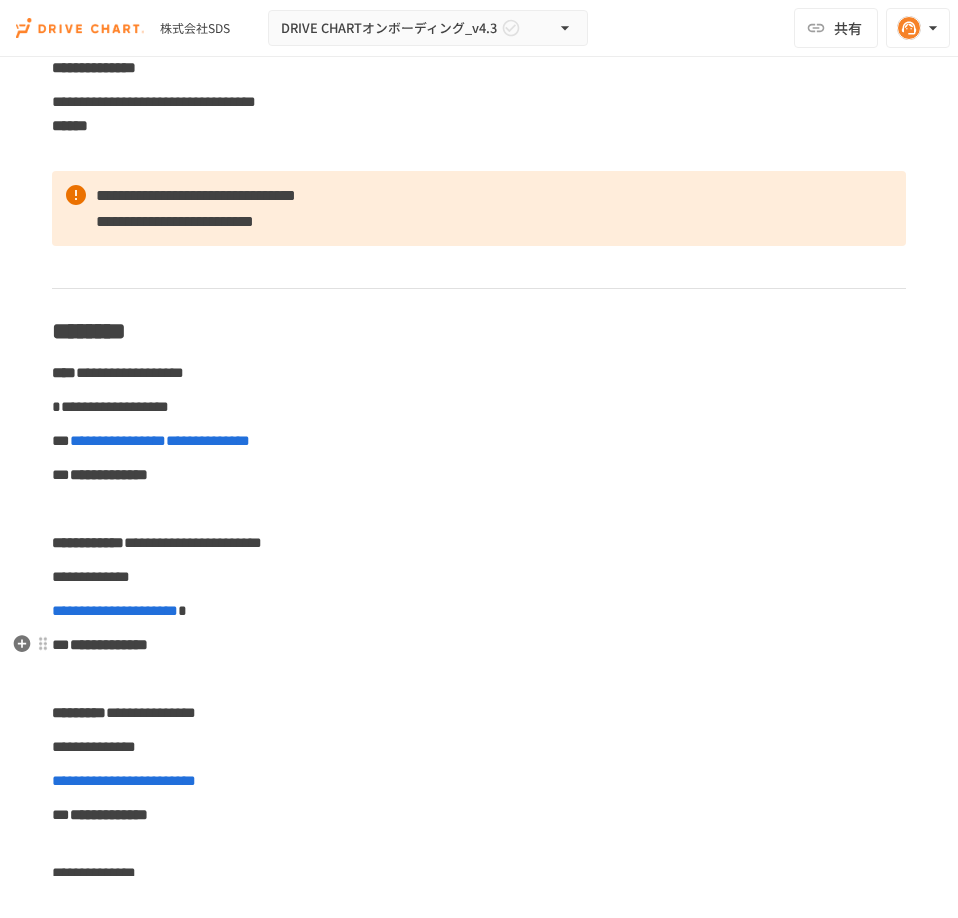 click on "**********" at bounding box center (479, 645) 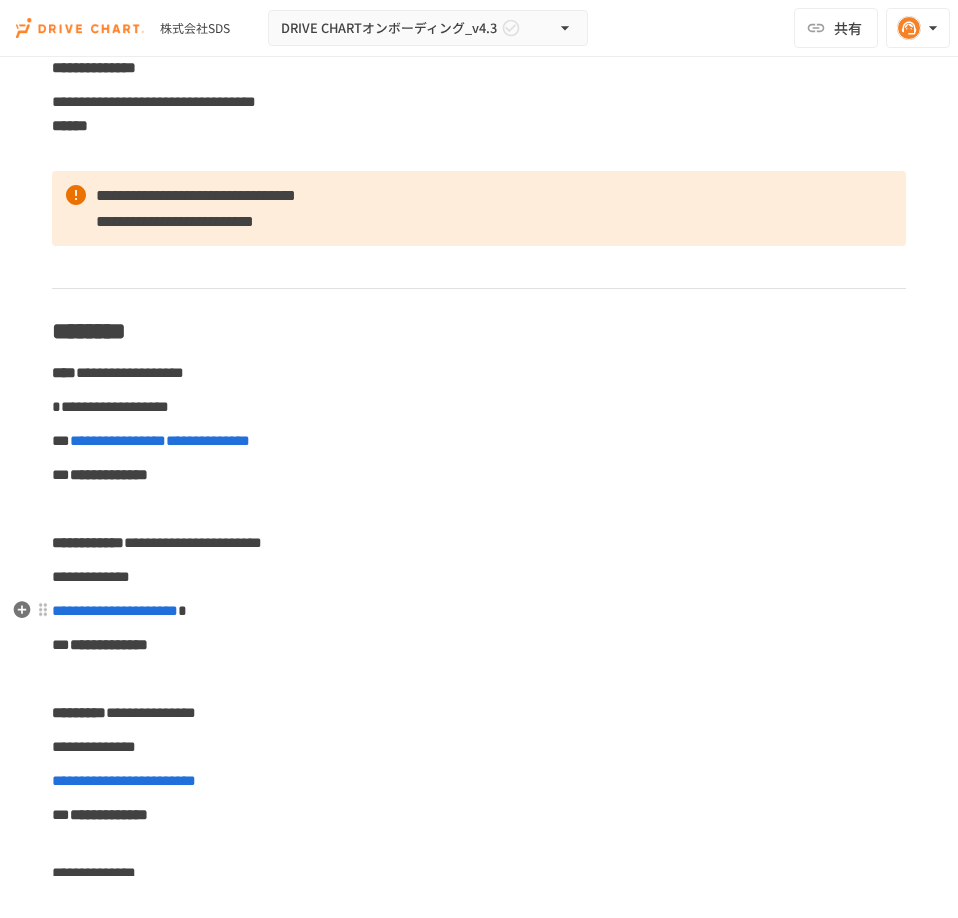 click on "**********" at bounding box center (115, 610) 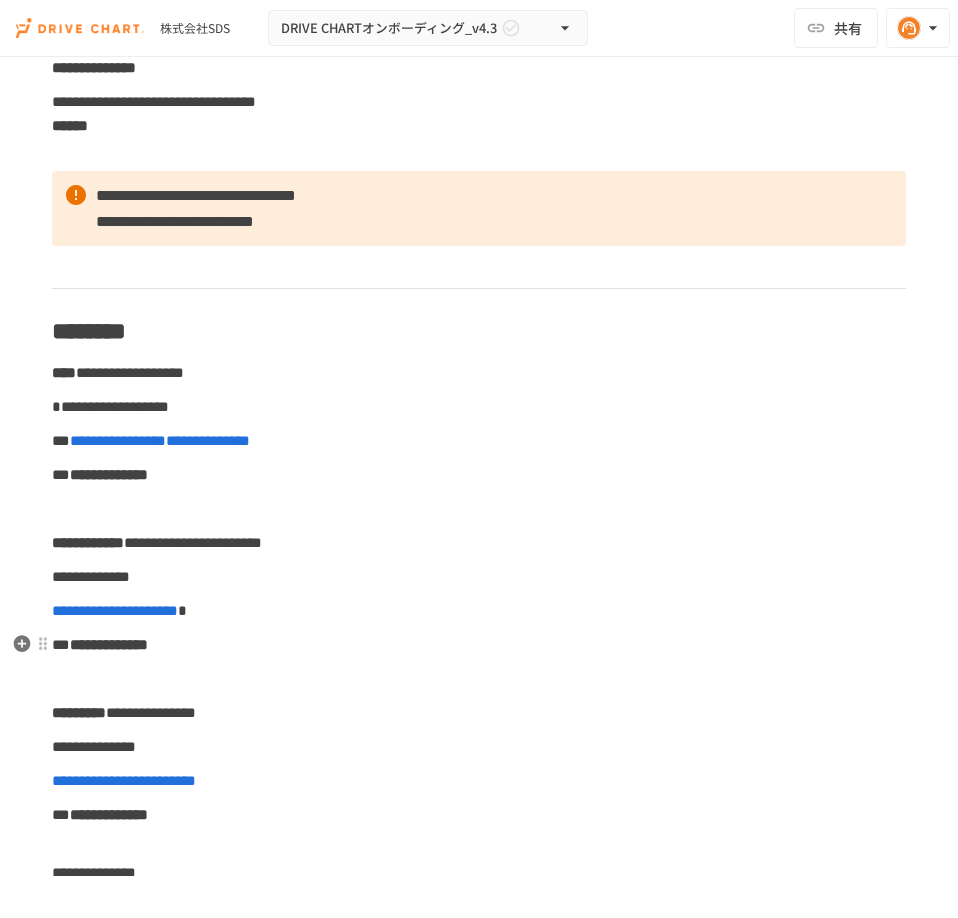click on "**********" at bounding box center [479, 645] 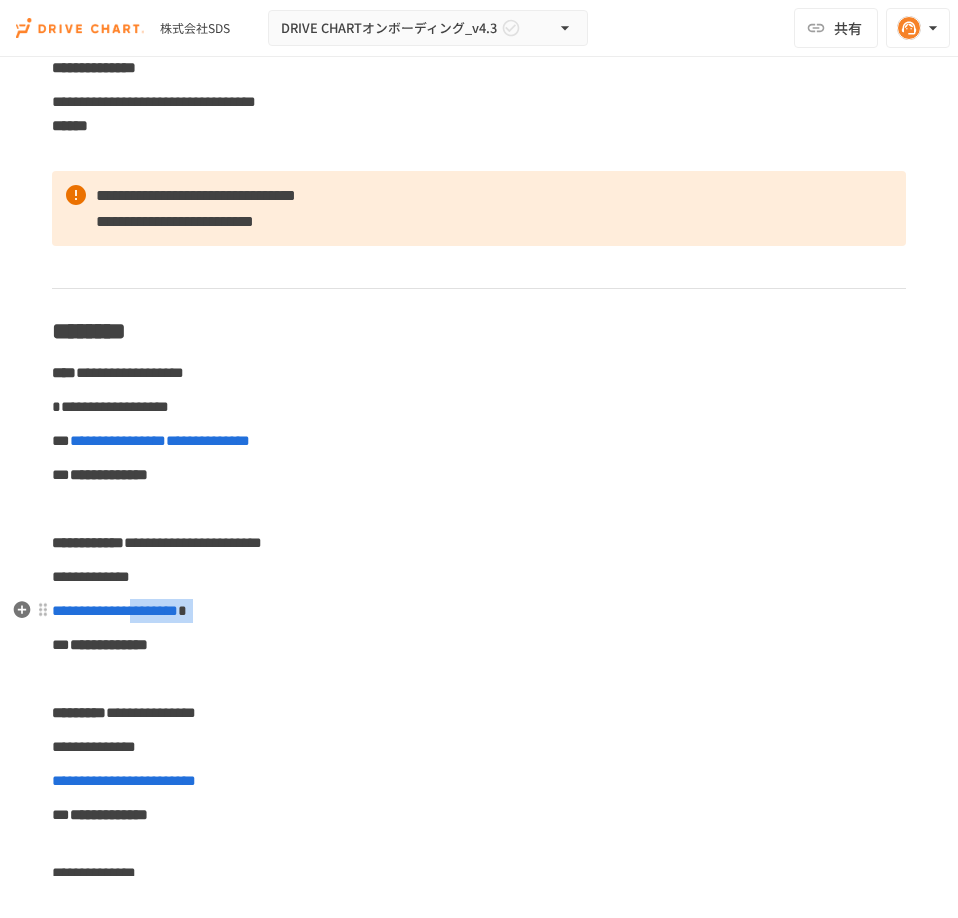 drag, startPoint x: 246, startPoint y: 608, endPoint x: 173, endPoint y: 613, distance: 73.171036 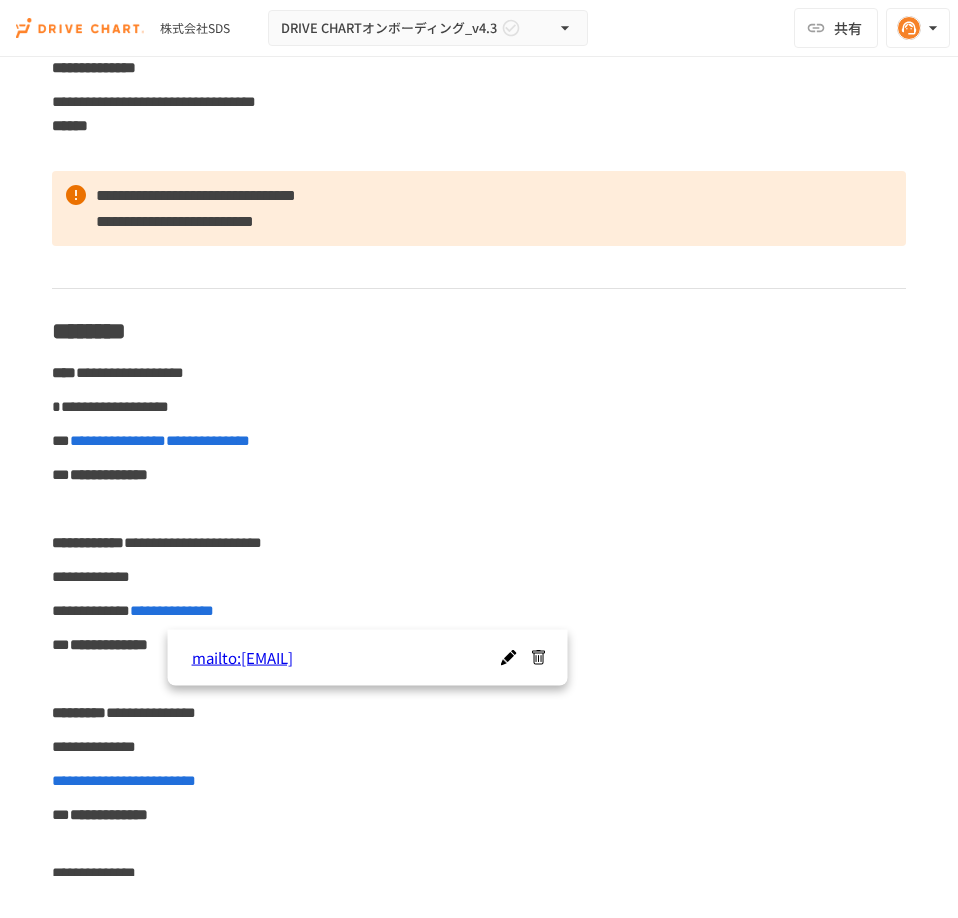 click on "**********" at bounding box center (479, 611) 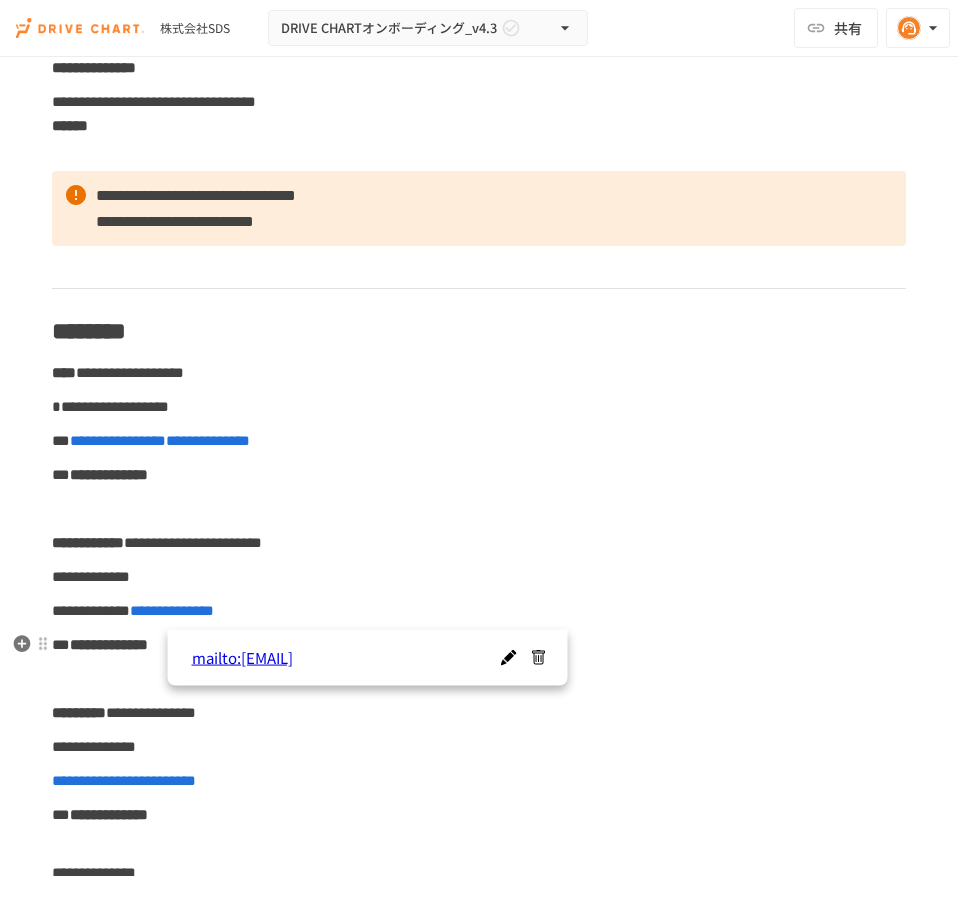 click at bounding box center [508, 658] 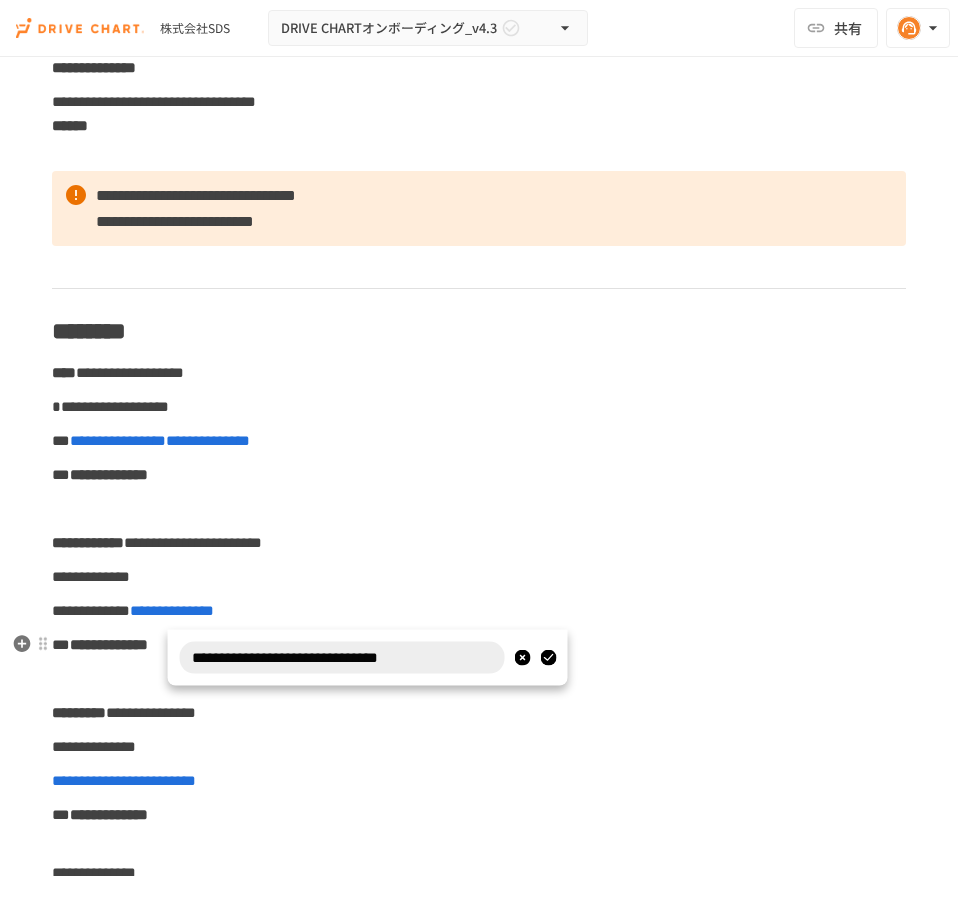 drag, startPoint x: 480, startPoint y: 661, endPoint x: 321, endPoint y: 664, distance: 159.0283 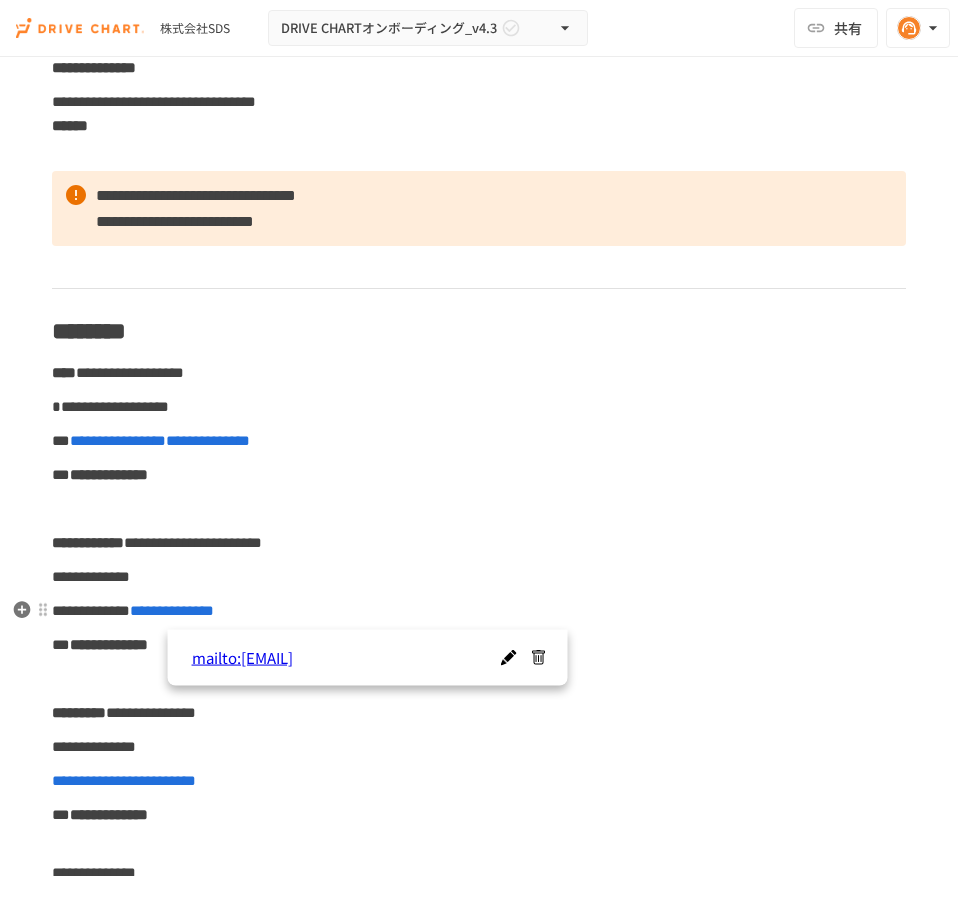 click on "**********" at bounding box center [479, 611] 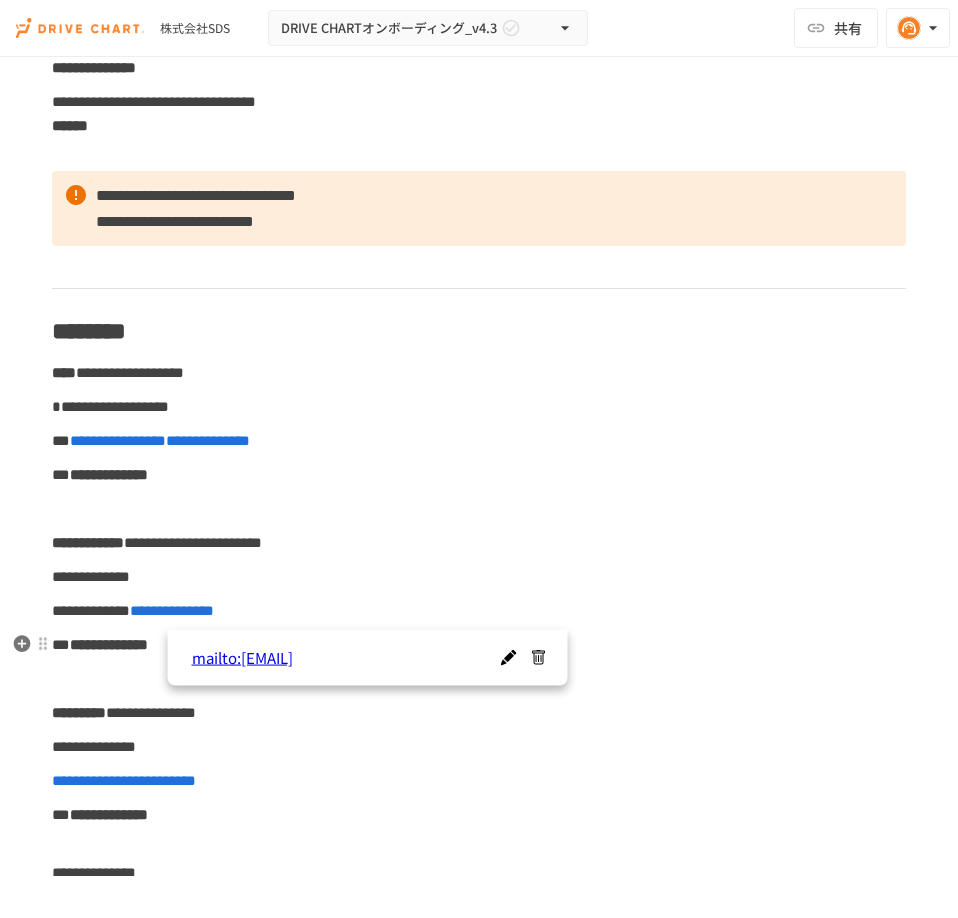 click at bounding box center (538, 658) 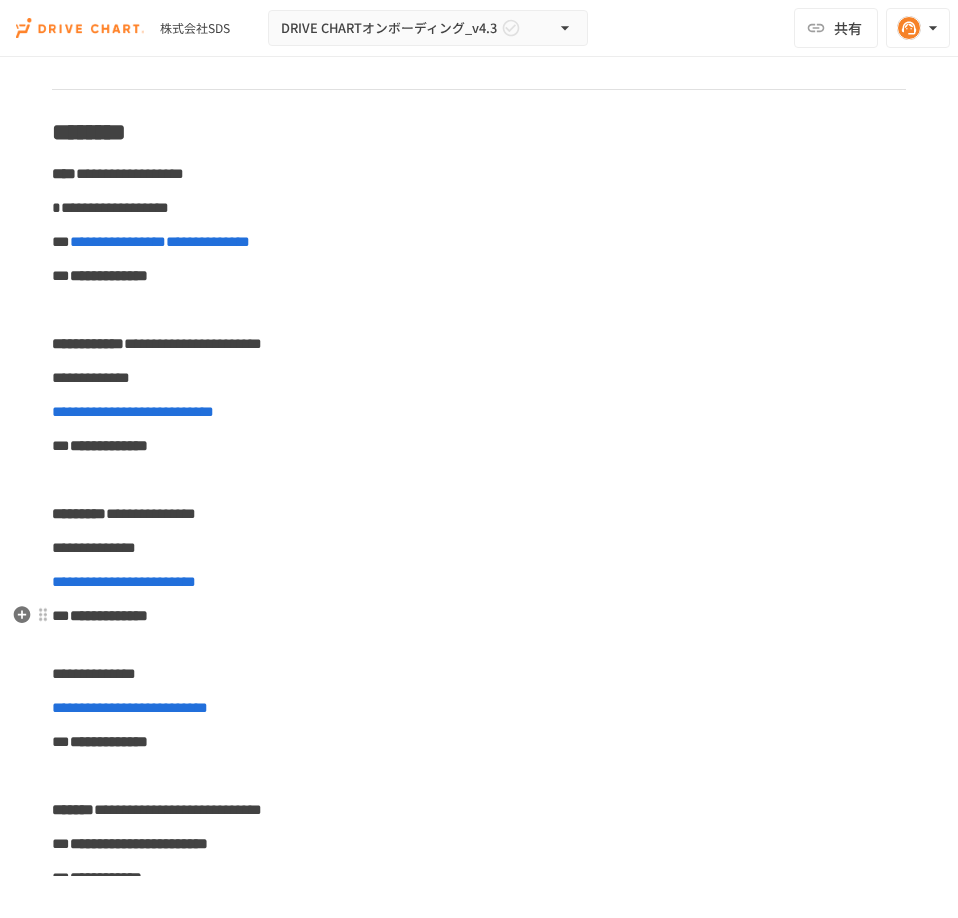 scroll, scrollTop: 500, scrollLeft: 0, axis: vertical 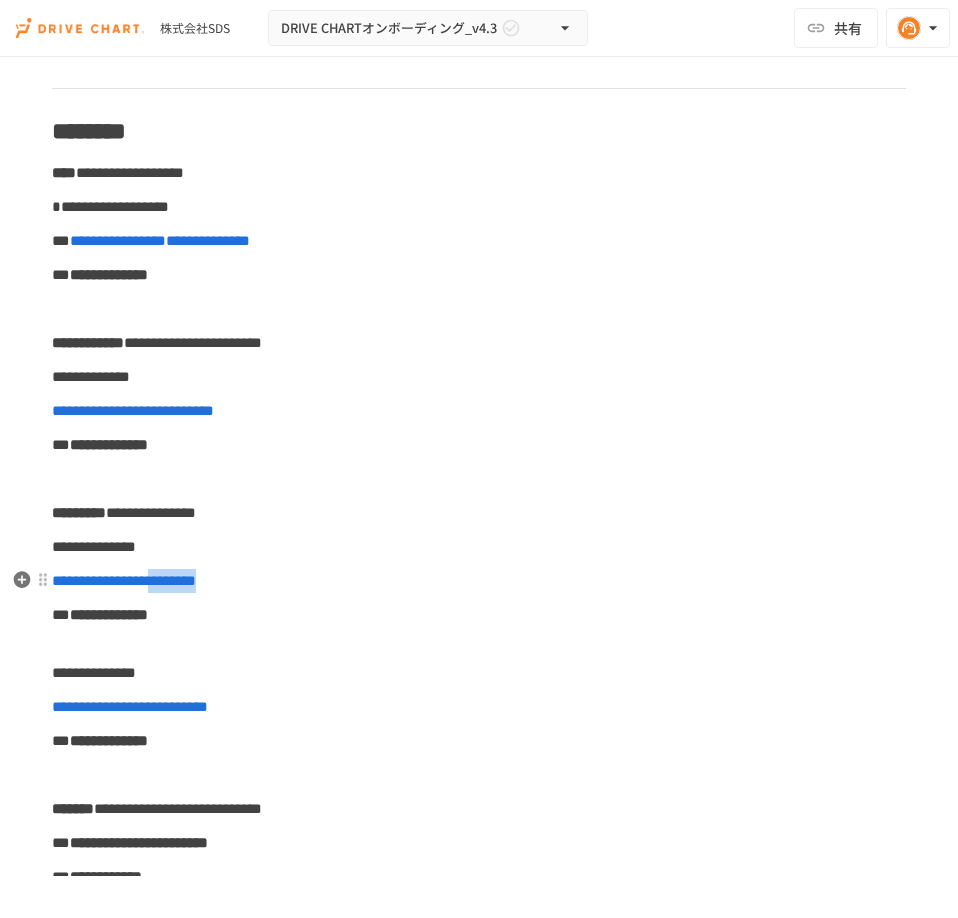 drag, startPoint x: 268, startPoint y: 587, endPoint x: 188, endPoint y: 587, distance: 80 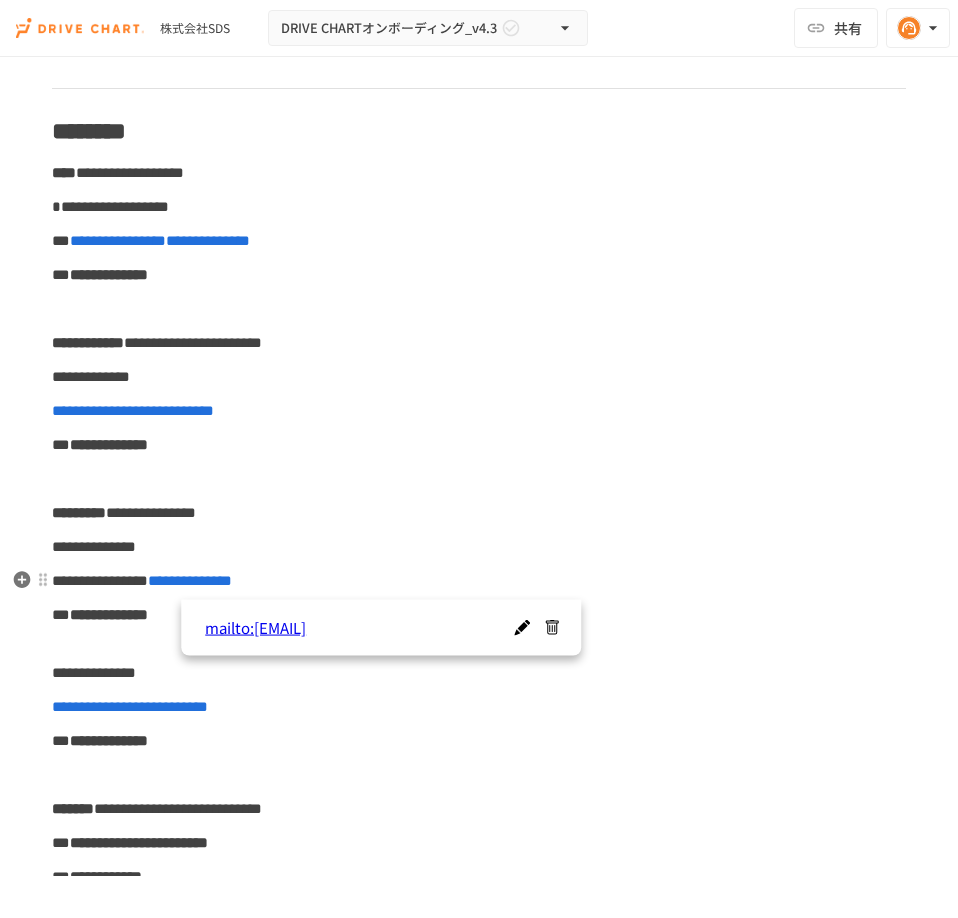 click on "**********" at bounding box center (479, 547) 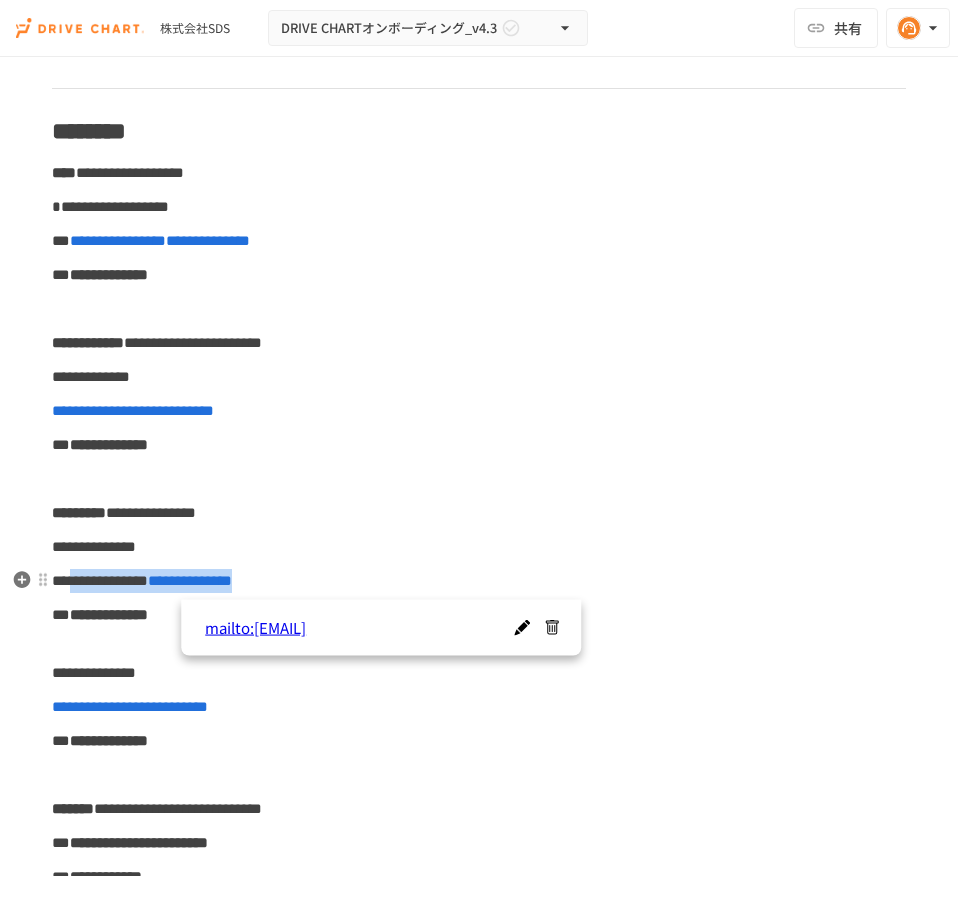 drag, startPoint x: 88, startPoint y: 586, endPoint x: 303, endPoint y: 587, distance: 215.00232 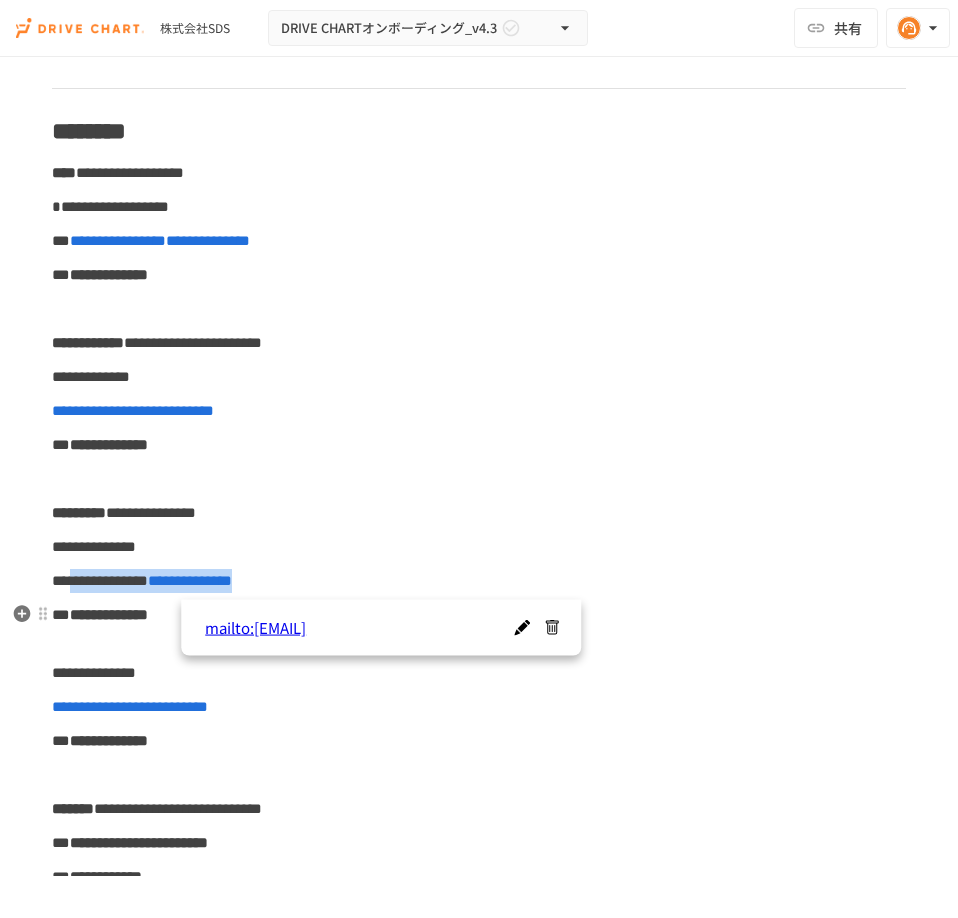 click at bounding box center [521, 628] 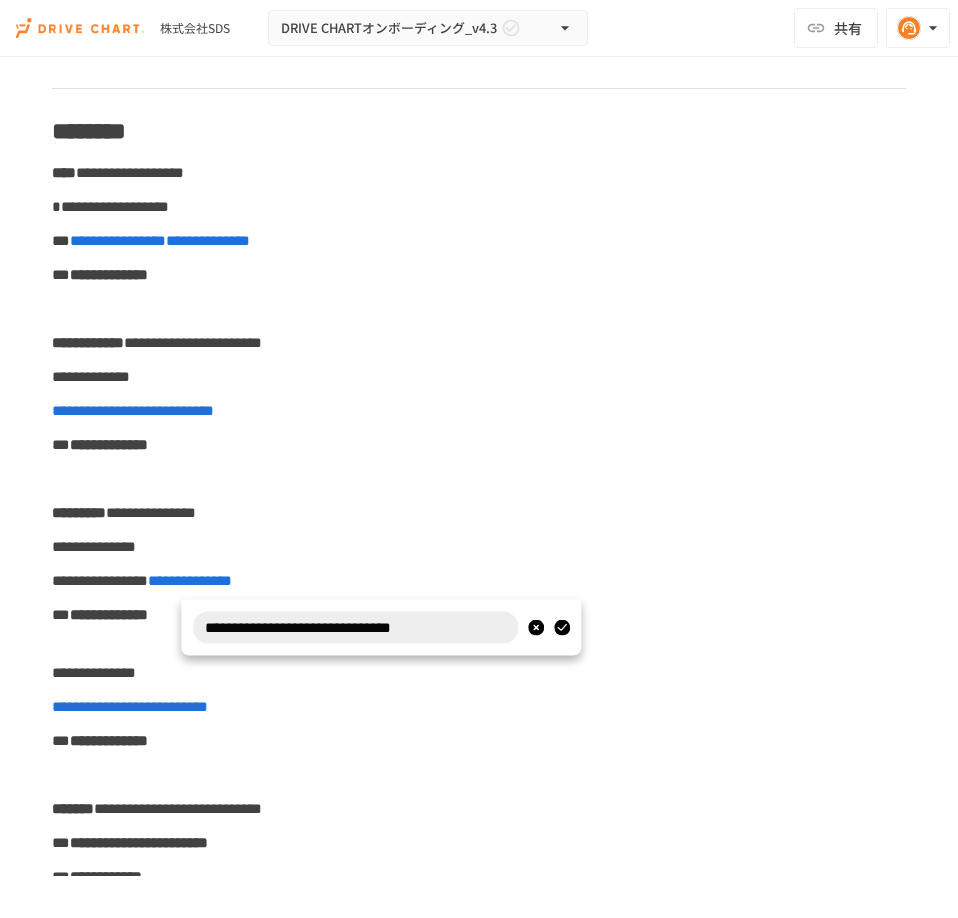drag, startPoint x: 487, startPoint y: 630, endPoint x: -1, endPoint y: 639, distance: 488.08298 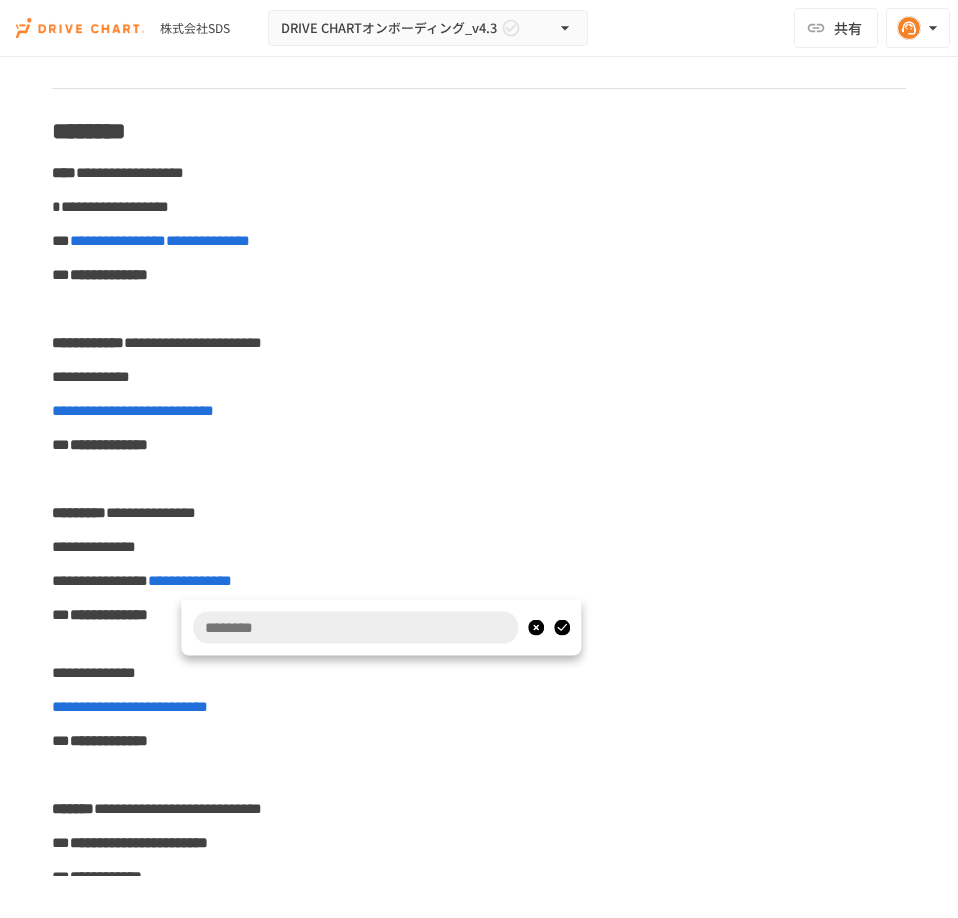 type on "**********" 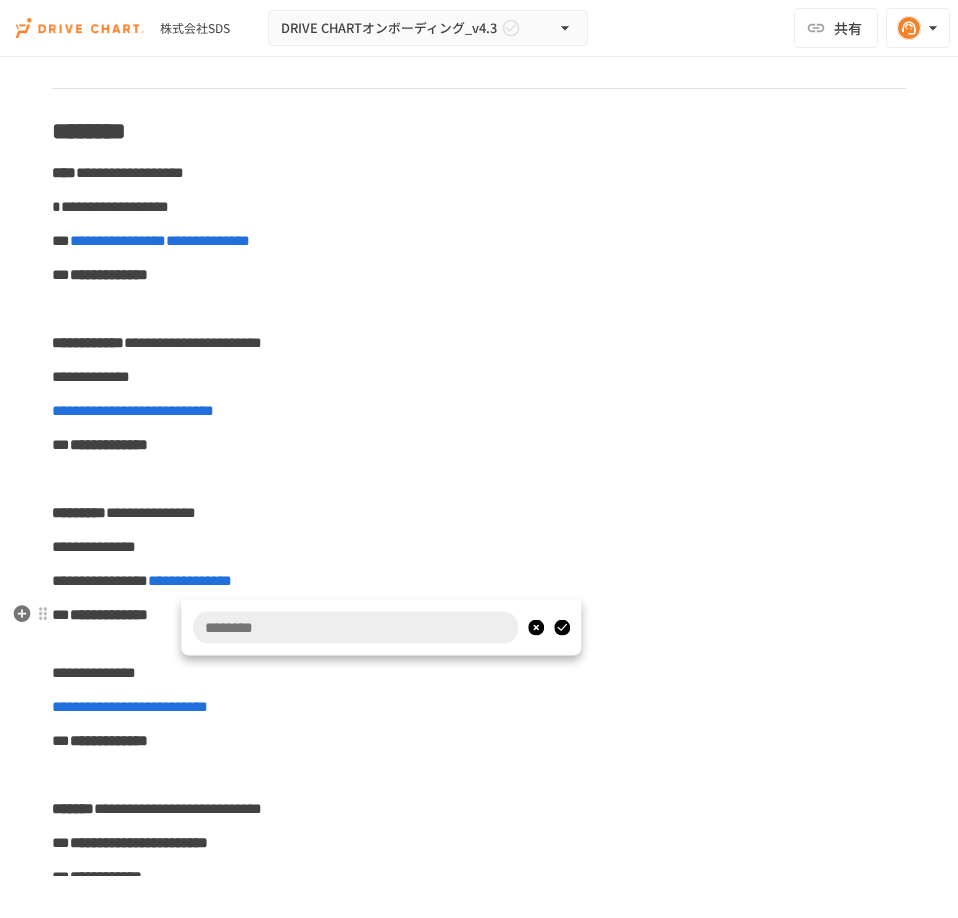 type 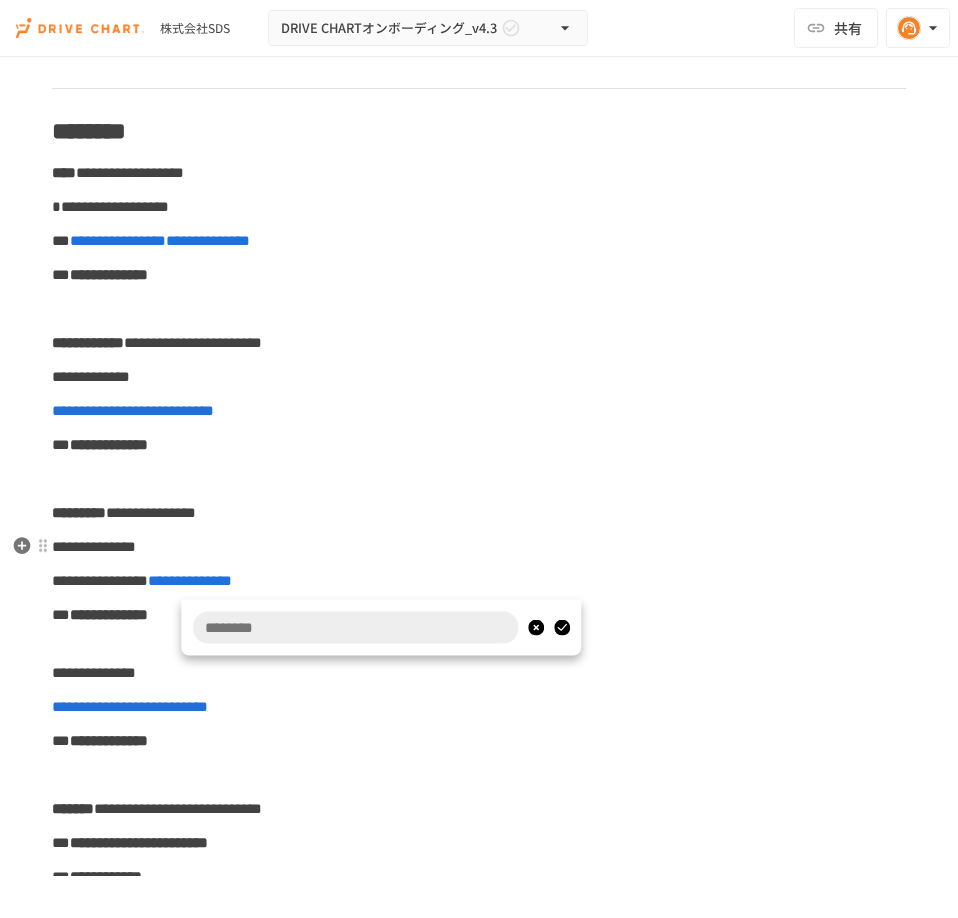 click on "**********" at bounding box center (479, 4433) 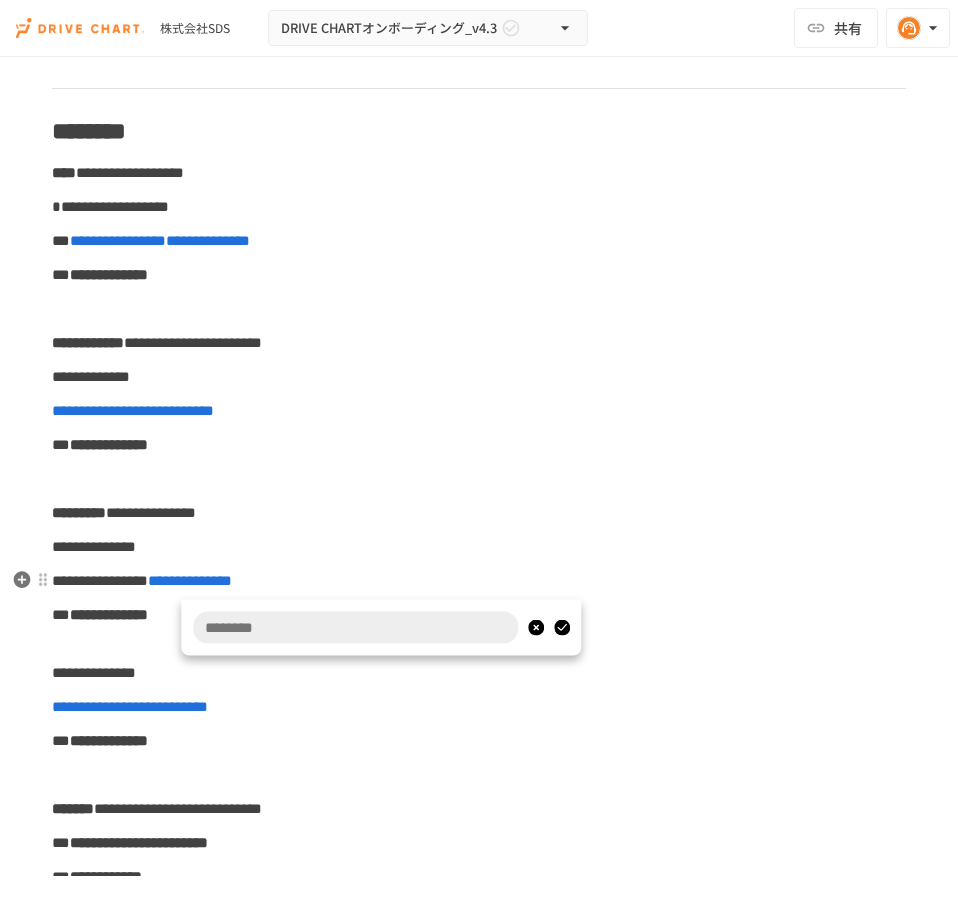 click on "**********" at bounding box center (479, 581) 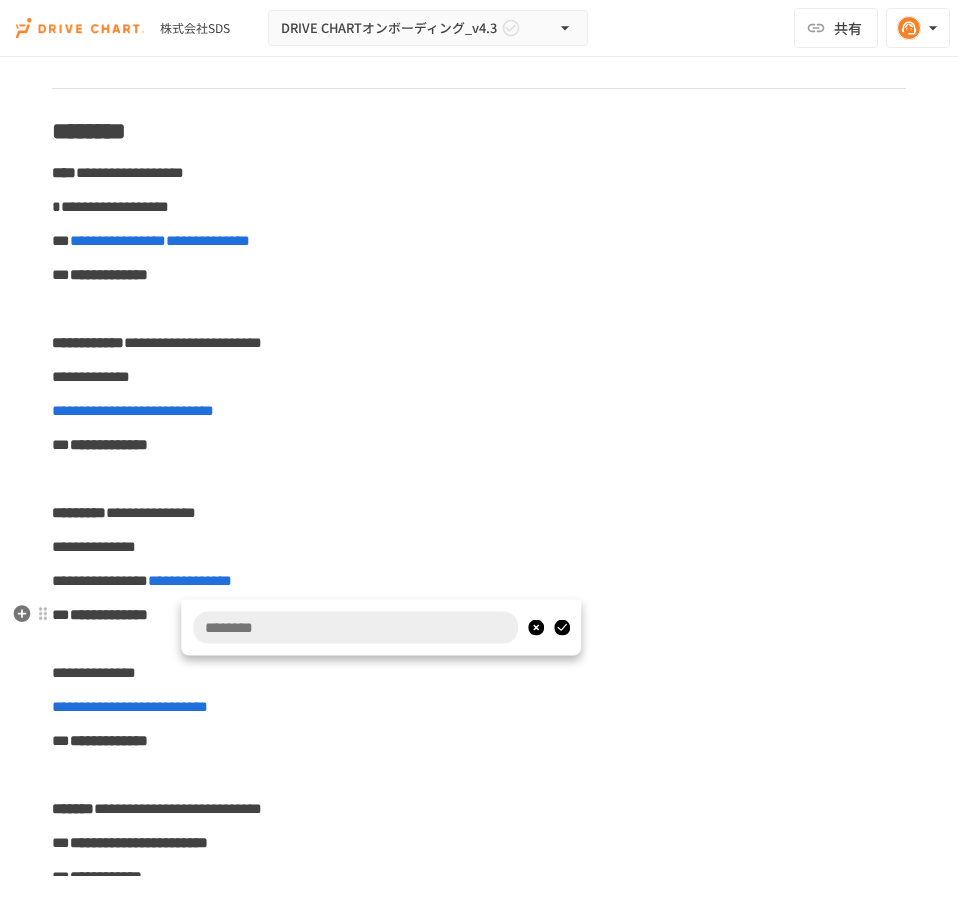 click at bounding box center (561, 628) 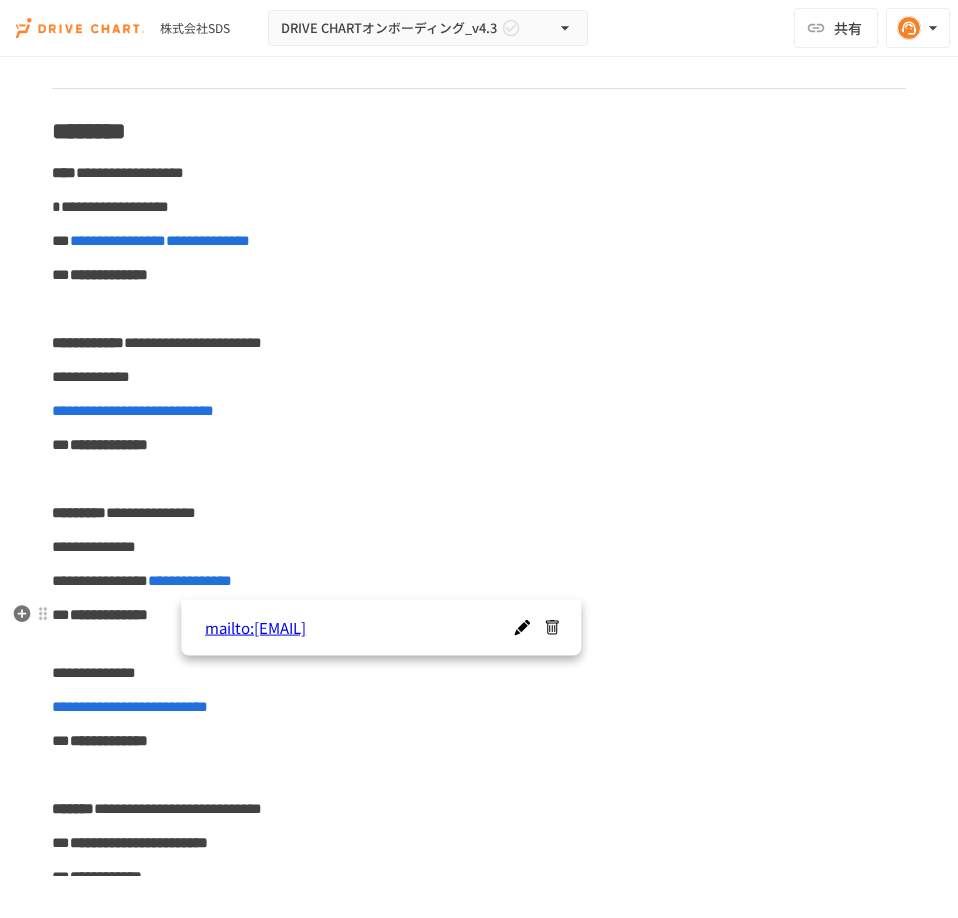 click at bounding box center (551, 628) 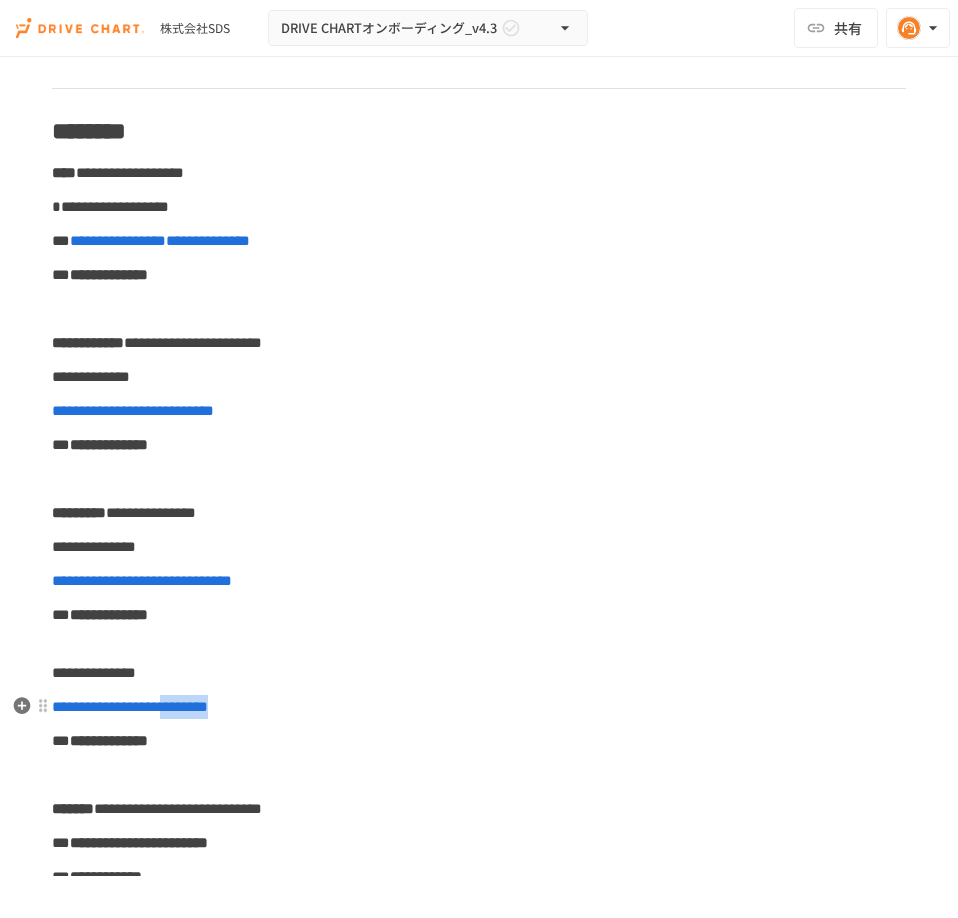 drag, startPoint x: 273, startPoint y: 713, endPoint x: 203, endPoint y: 713, distance: 70 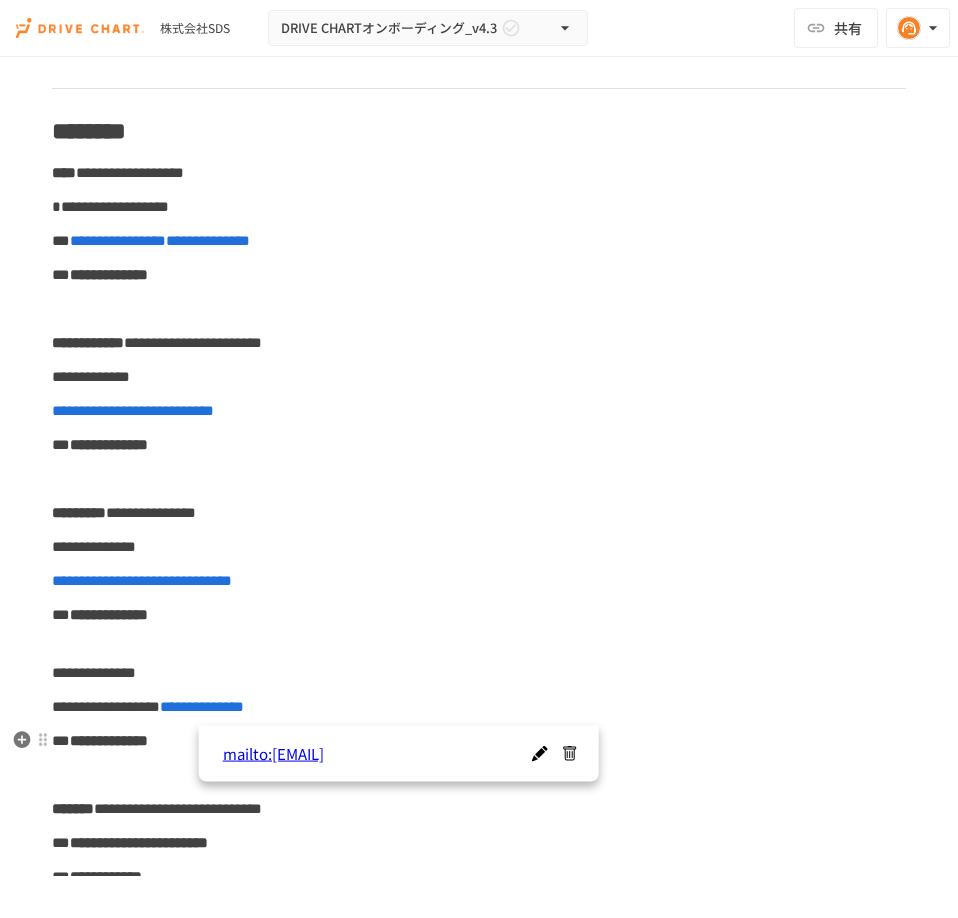 click at bounding box center [569, 754] 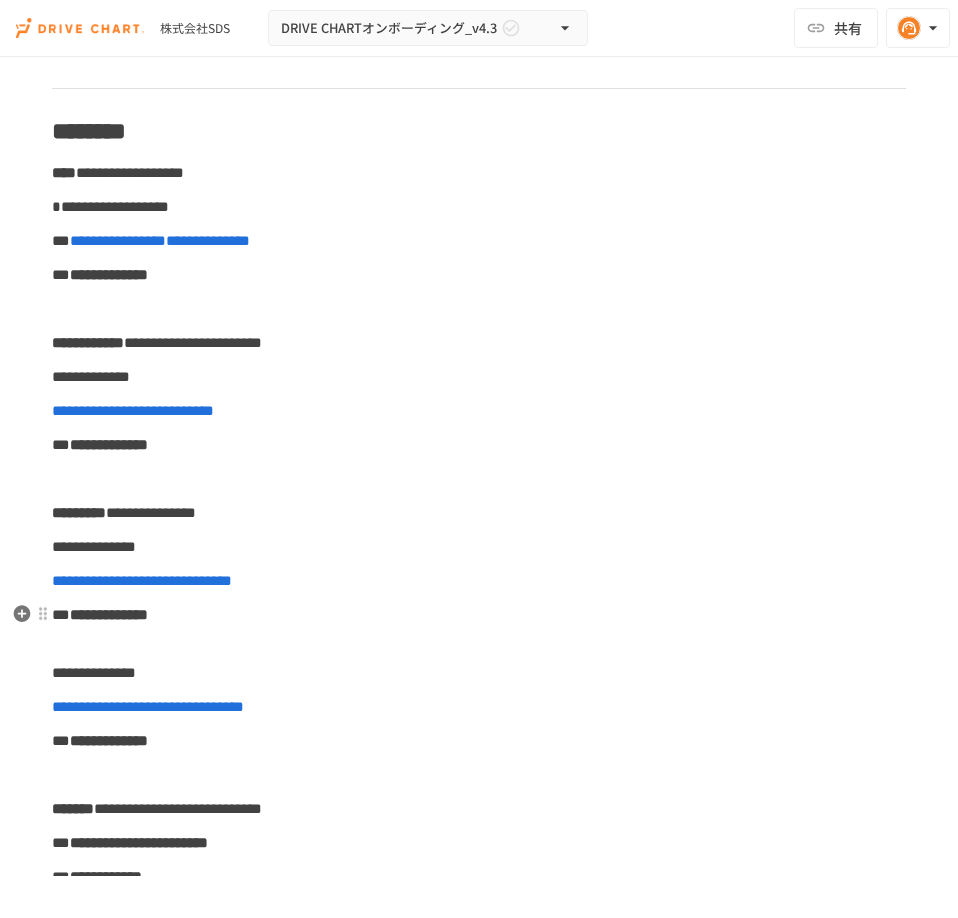 scroll, scrollTop: 0, scrollLeft: 0, axis: both 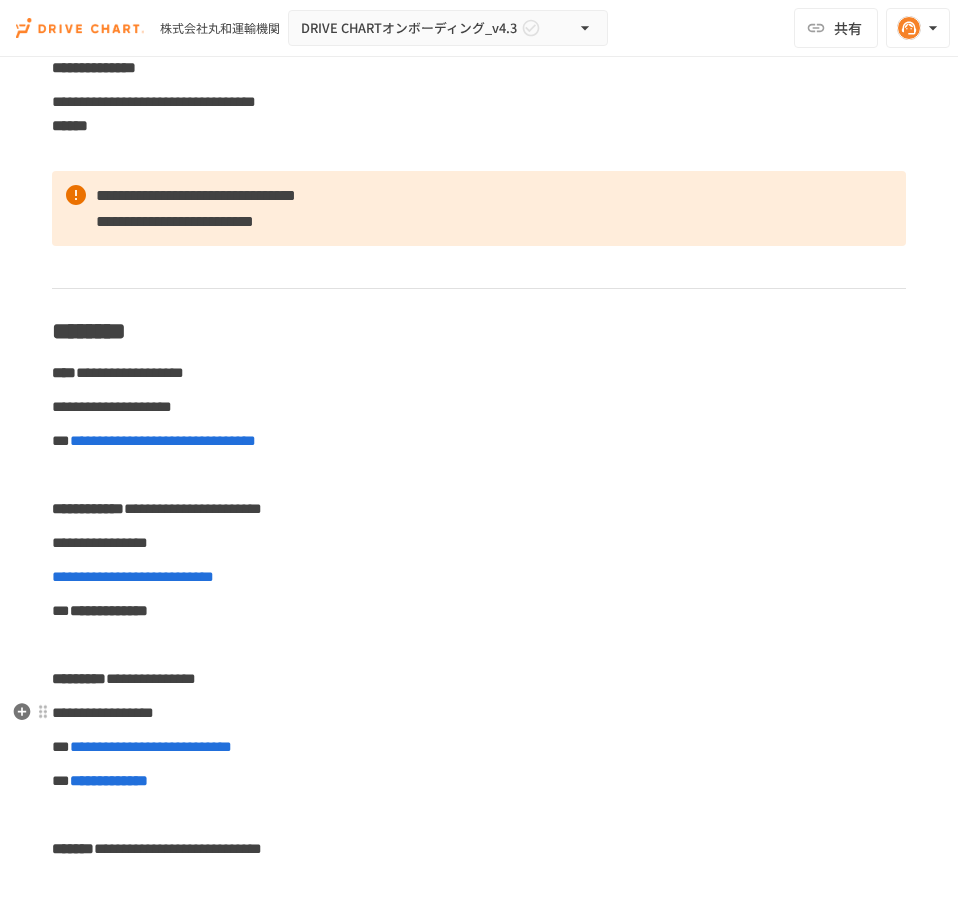click on "**********" at bounding box center [103, 712] 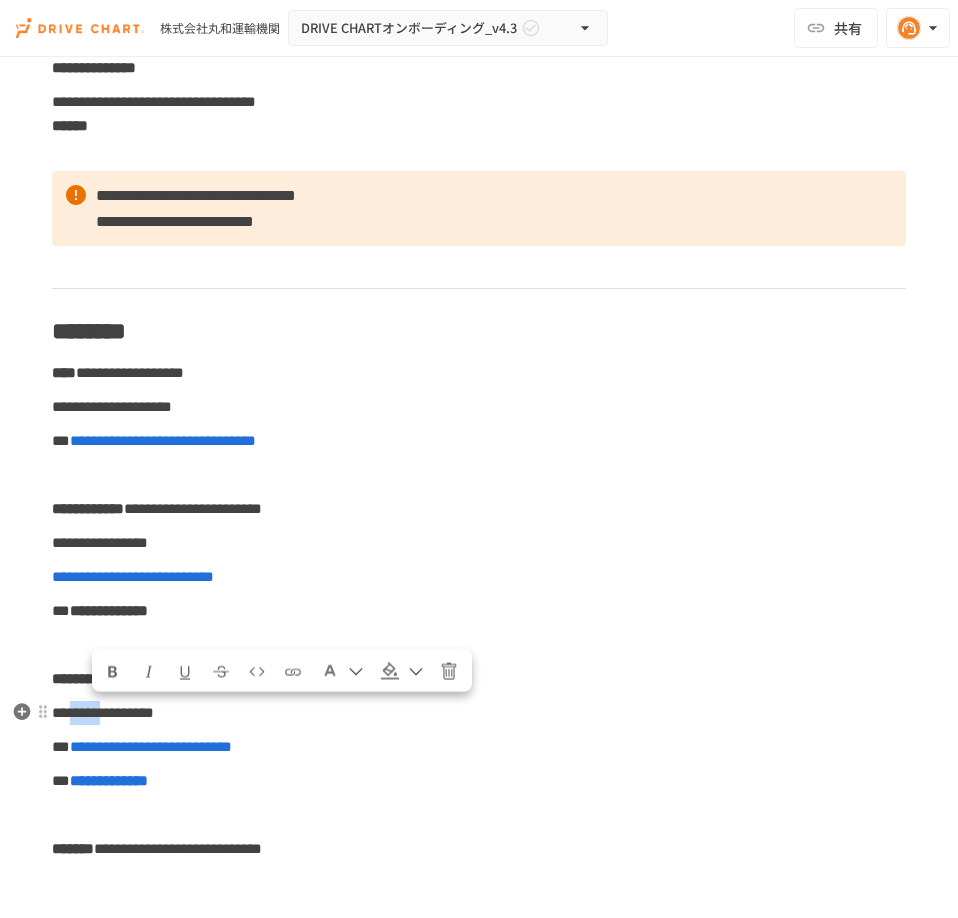 drag, startPoint x: 154, startPoint y: 715, endPoint x: 100, endPoint y: 712, distance: 54.08327 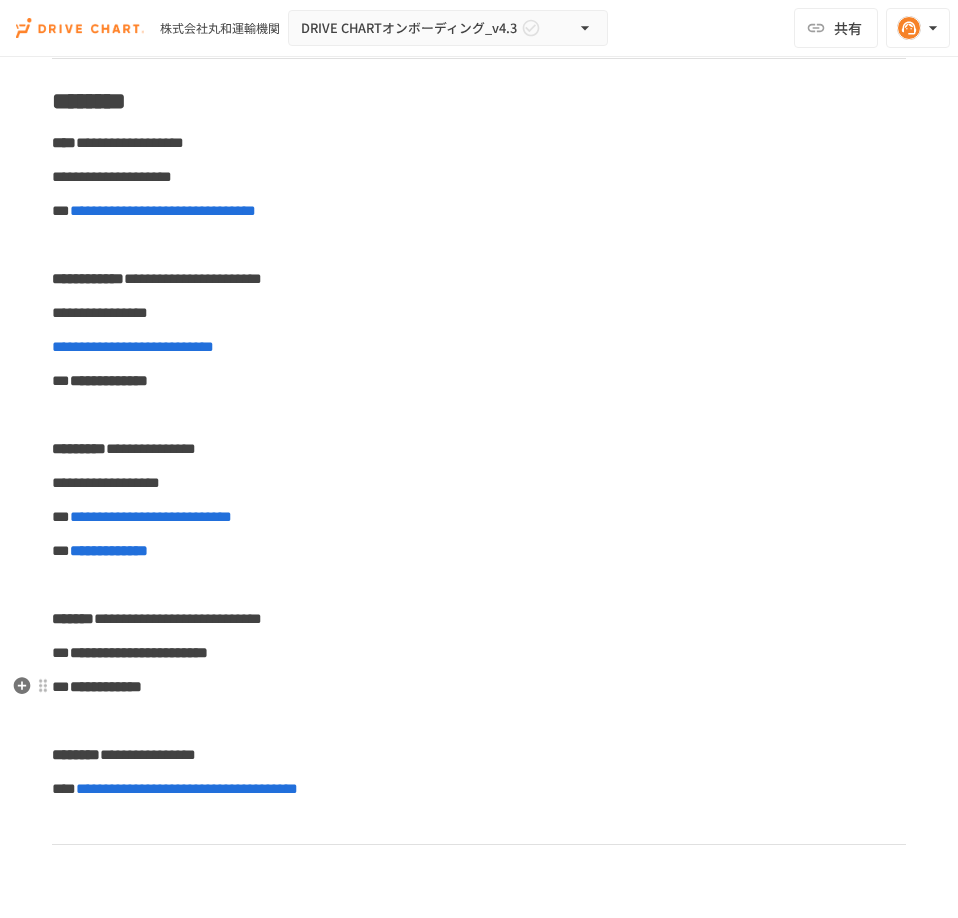 scroll, scrollTop: 500, scrollLeft: 0, axis: vertical 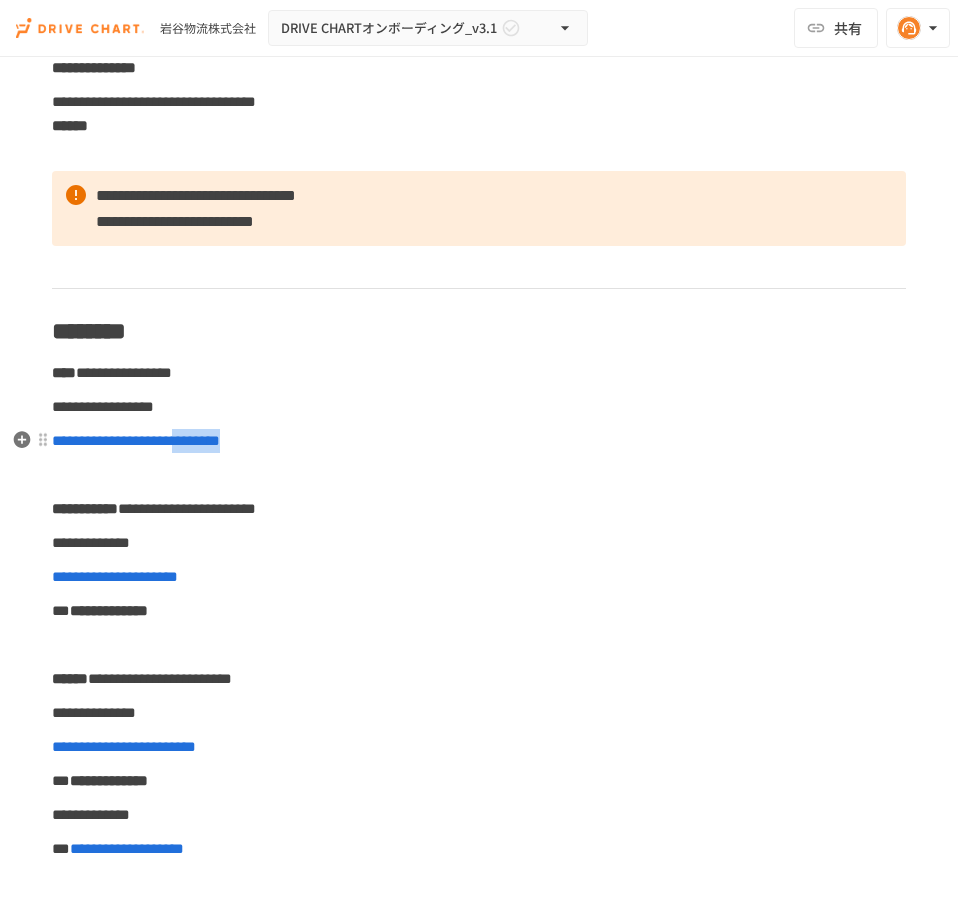 drag, startPoint x: 271, startPoint y: 445, endPoint x: 209, endPoint y: 450, distance: 62.201286 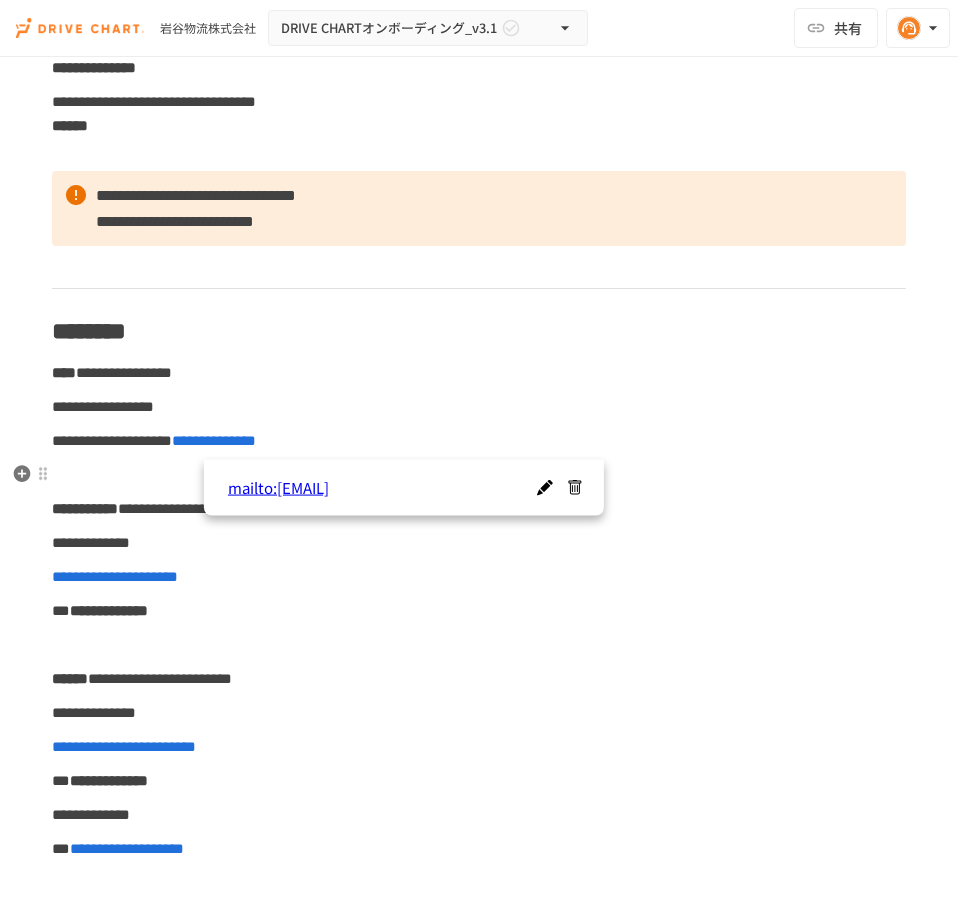click at bounding box center [574, 488] 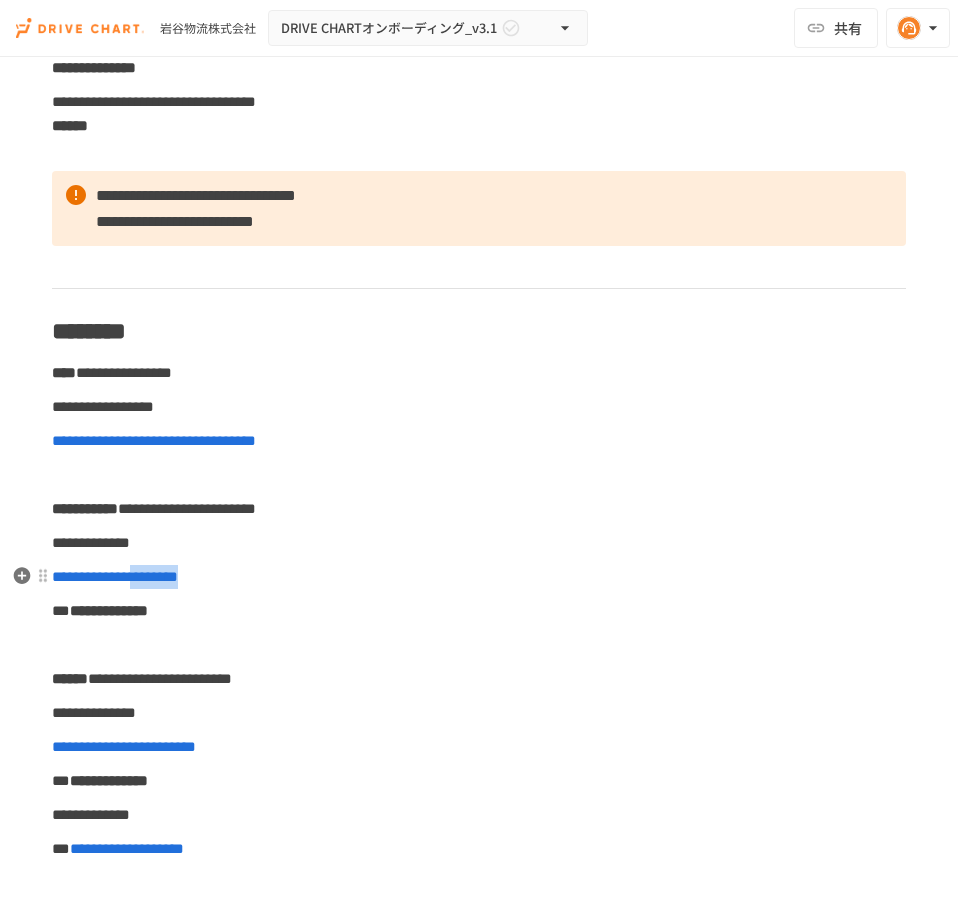 drag, startPoint x: 237, startPoint y: 580, endPoint x: 175, endPoint y: 581, distance: 62.008064 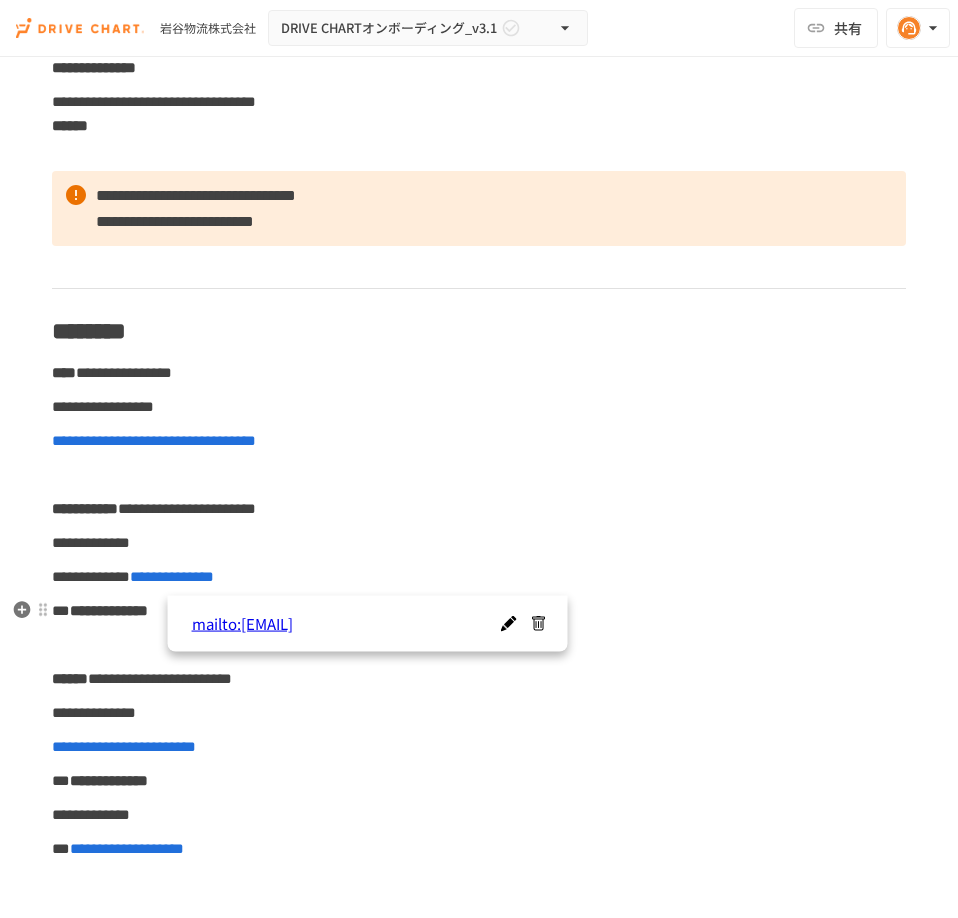click at bounding box center (538, 624) 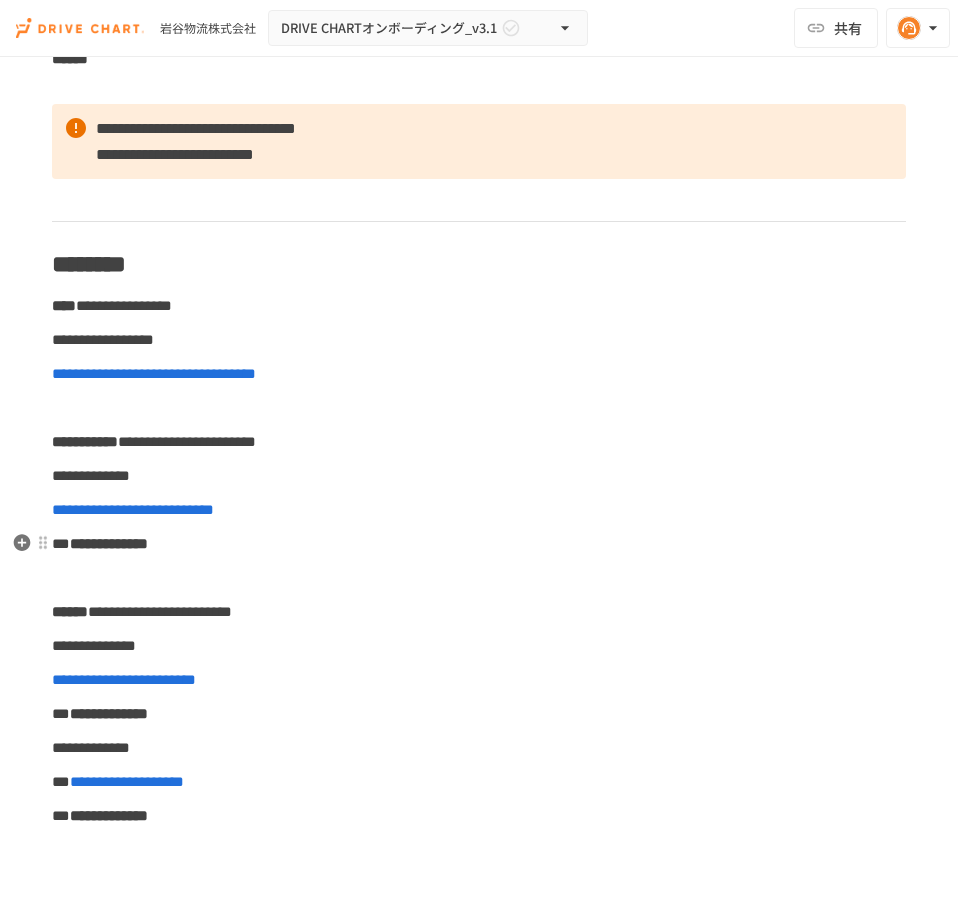 scroll, scrollTop: 400, scrollLeft: 0, axis: vertical 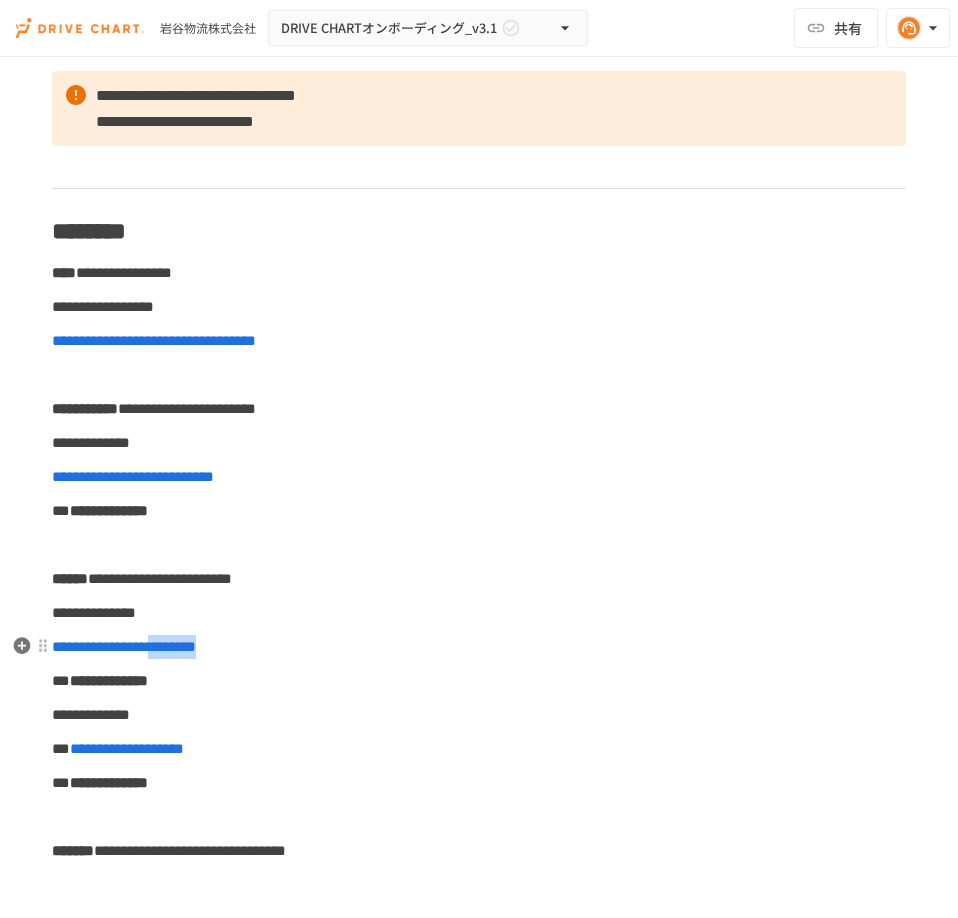 drag, startPoint x: 251, startPoint y: 647, endPoint x: 182, endPoint y: 649, distance: 69.02898 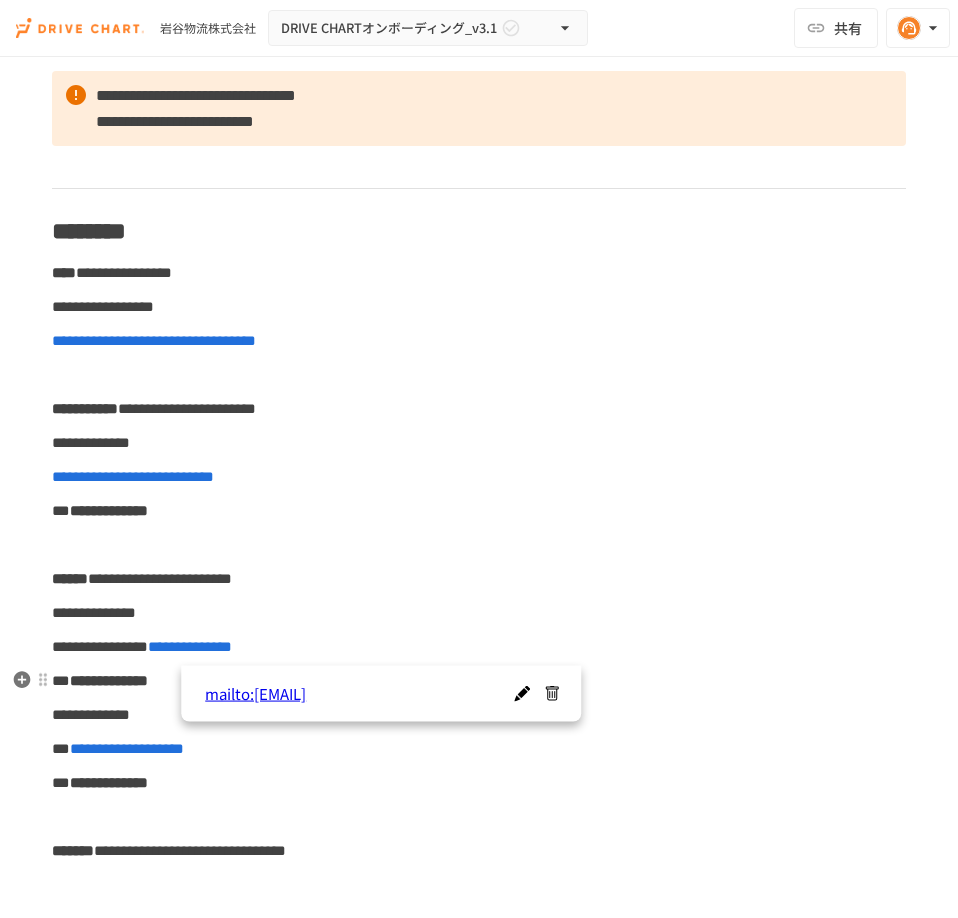 click at bounding box center (551, 694) 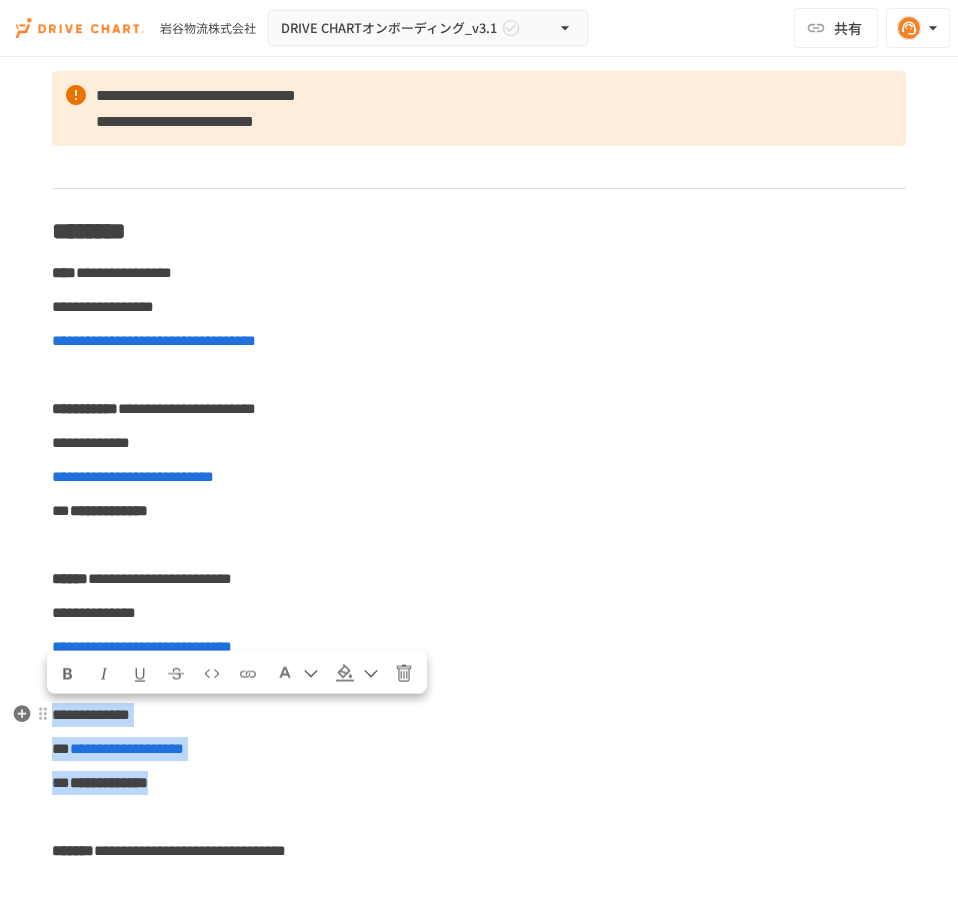 drag, startPoint x: 224, startPoint y: 780, endPoint x: 53, endPoint y: 718, distance: 181.89282 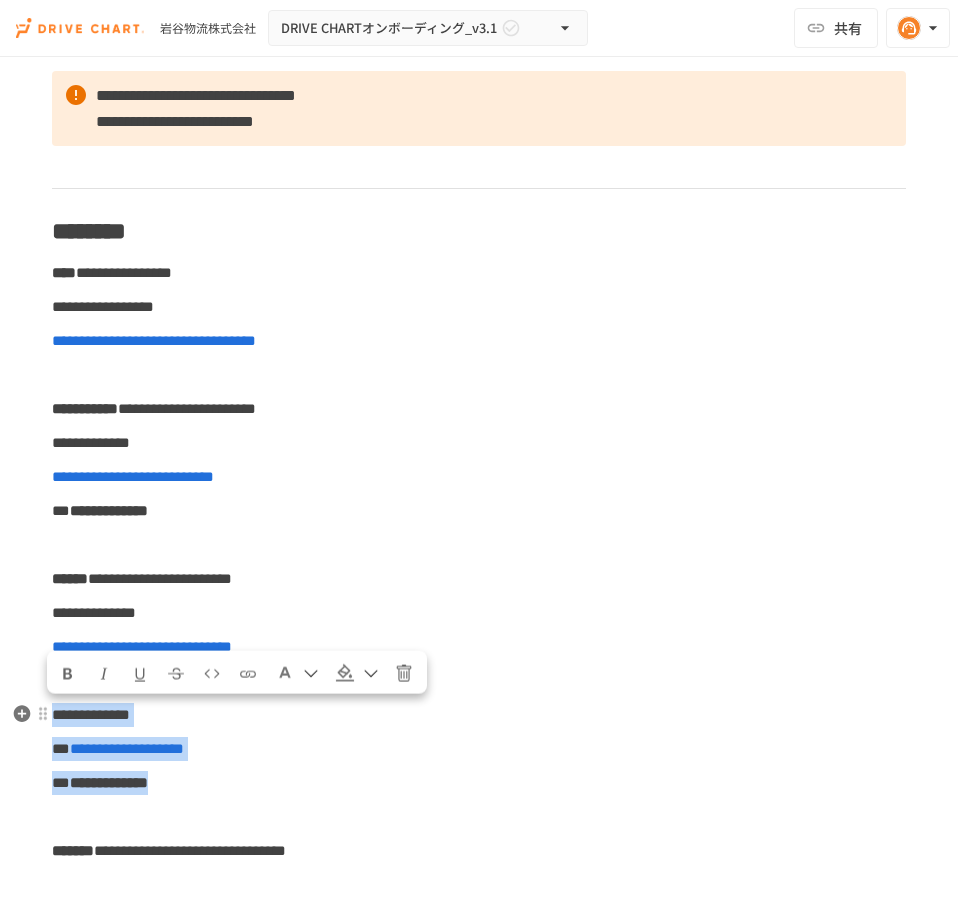 click on "**********" at bounding box center (479, 4141) 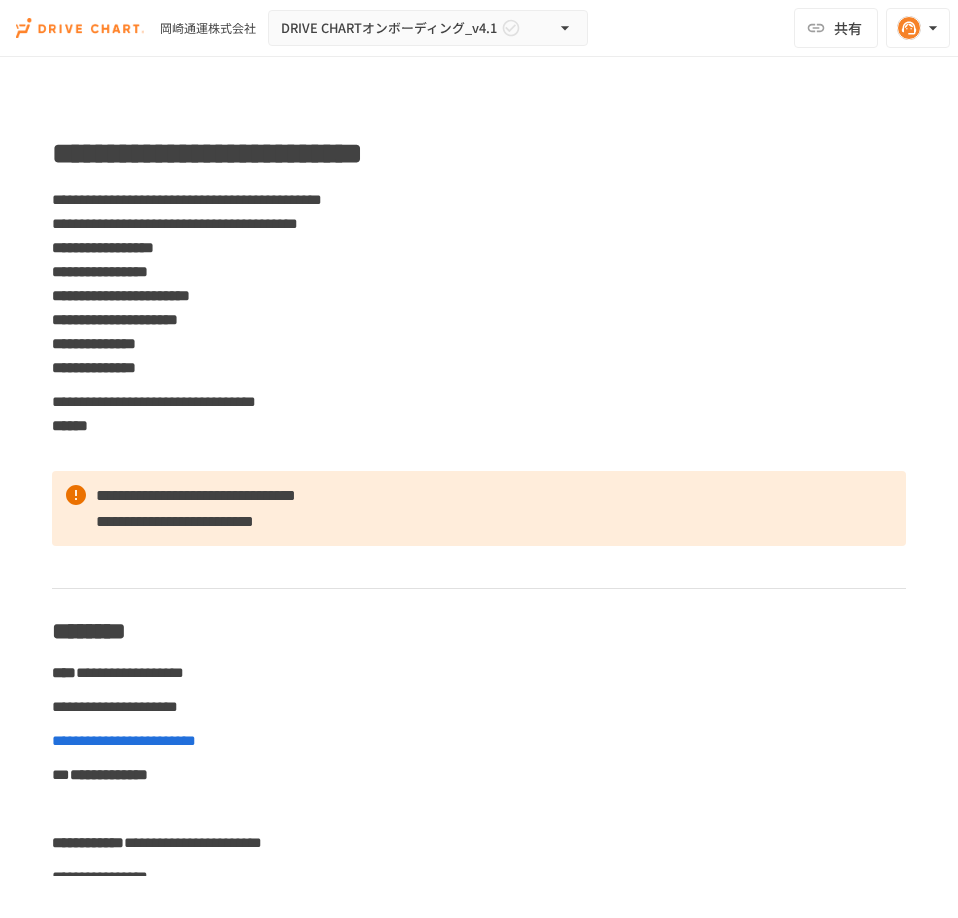 scroll, scrollTop: 0, scrollLeft: 0, axis: both 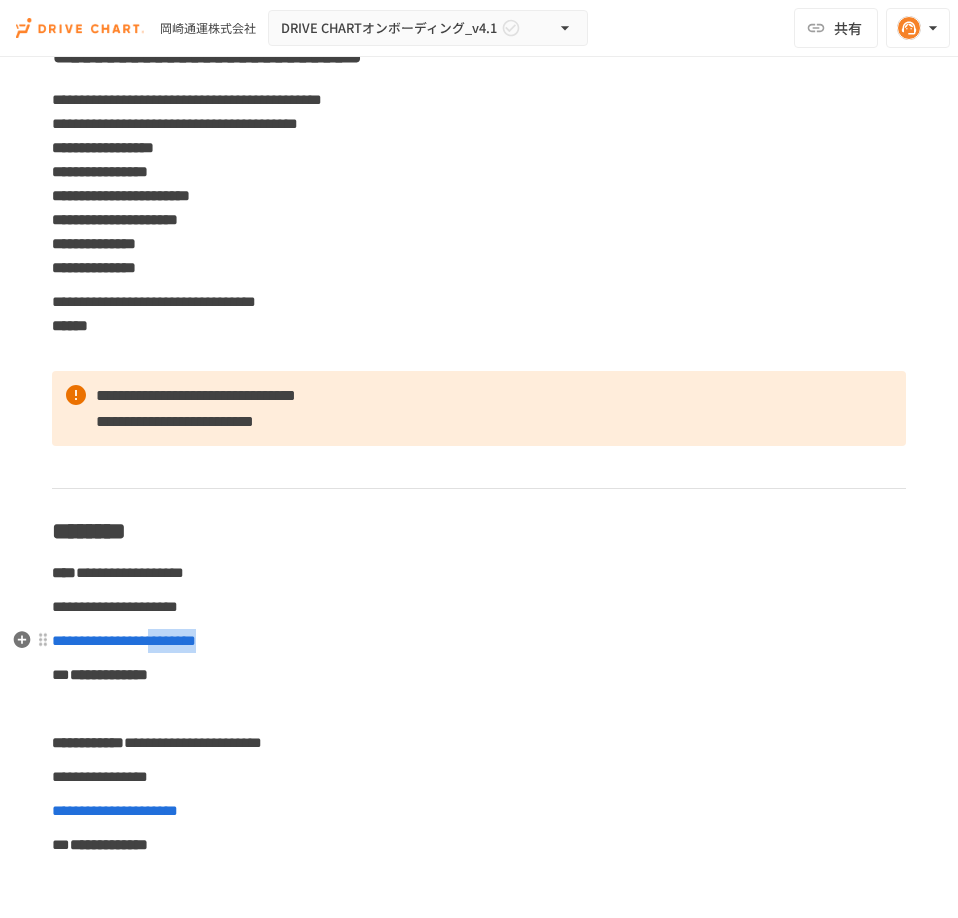 drag, startPoint x: 275, startPoint y: 648, endPoint x: 199, endPoint y: 641, distance: 76.321686 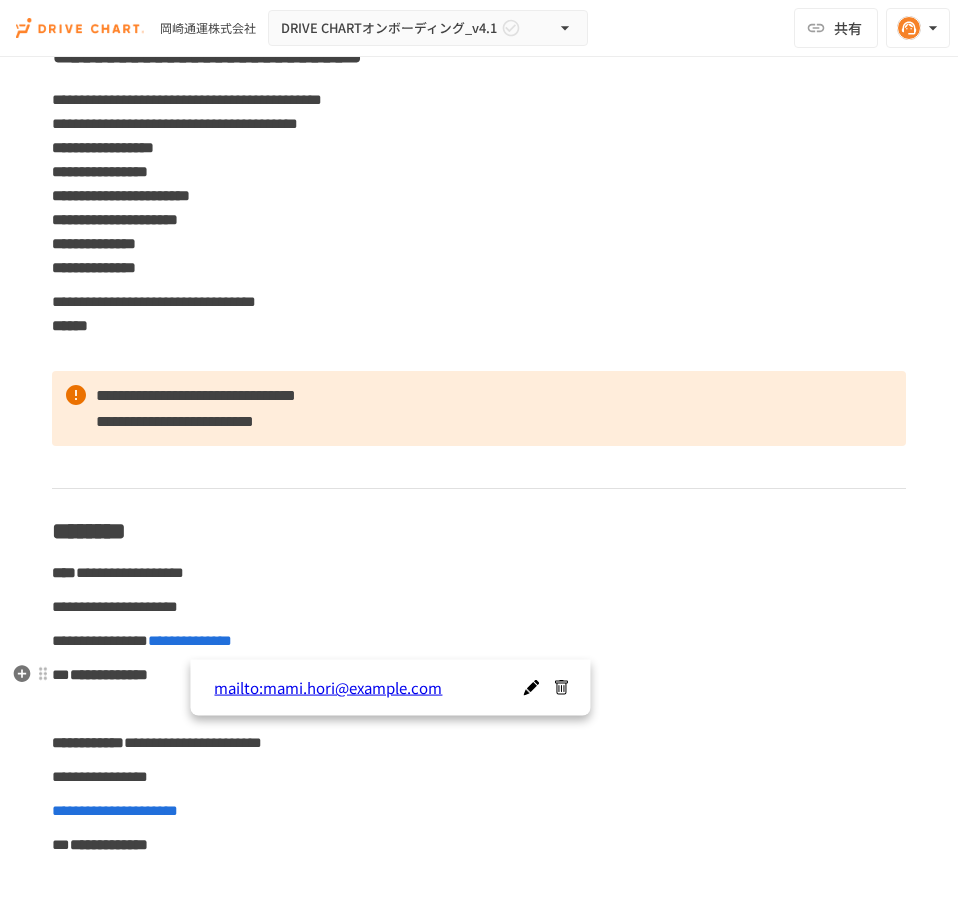 click at bounding box center [560, 688] 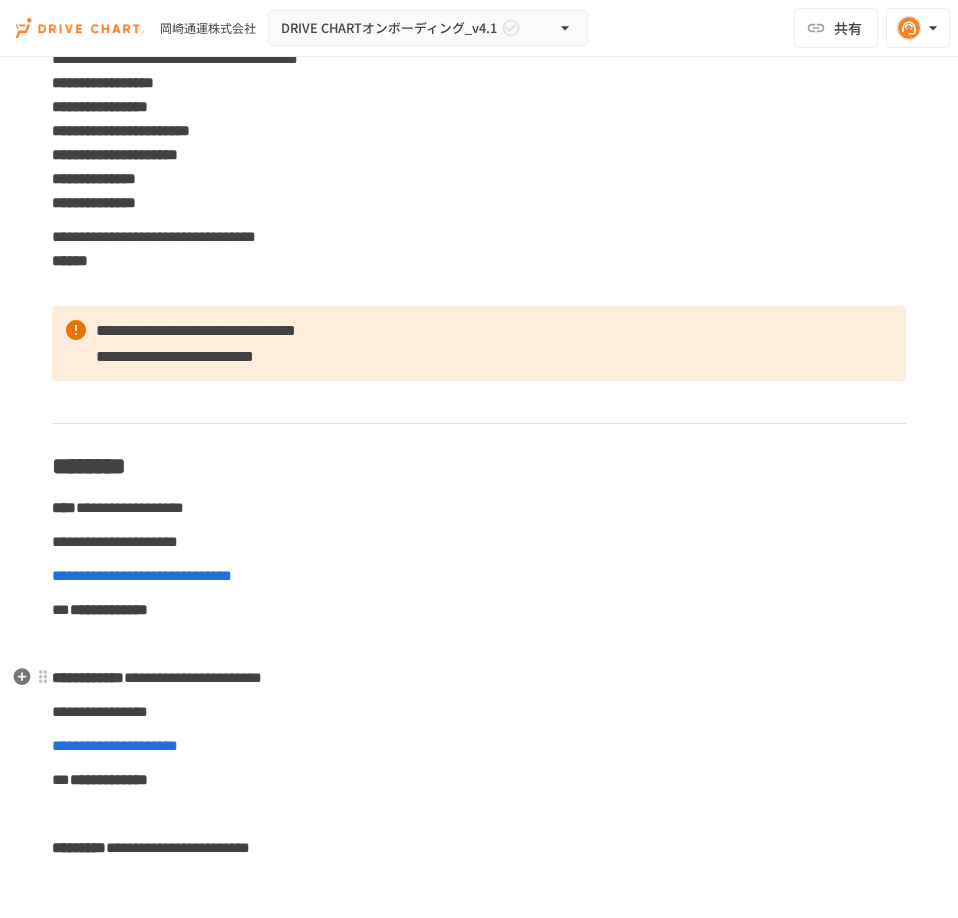 scroll, scrollTop: 200, scrollLeft: 0, axis: vertical 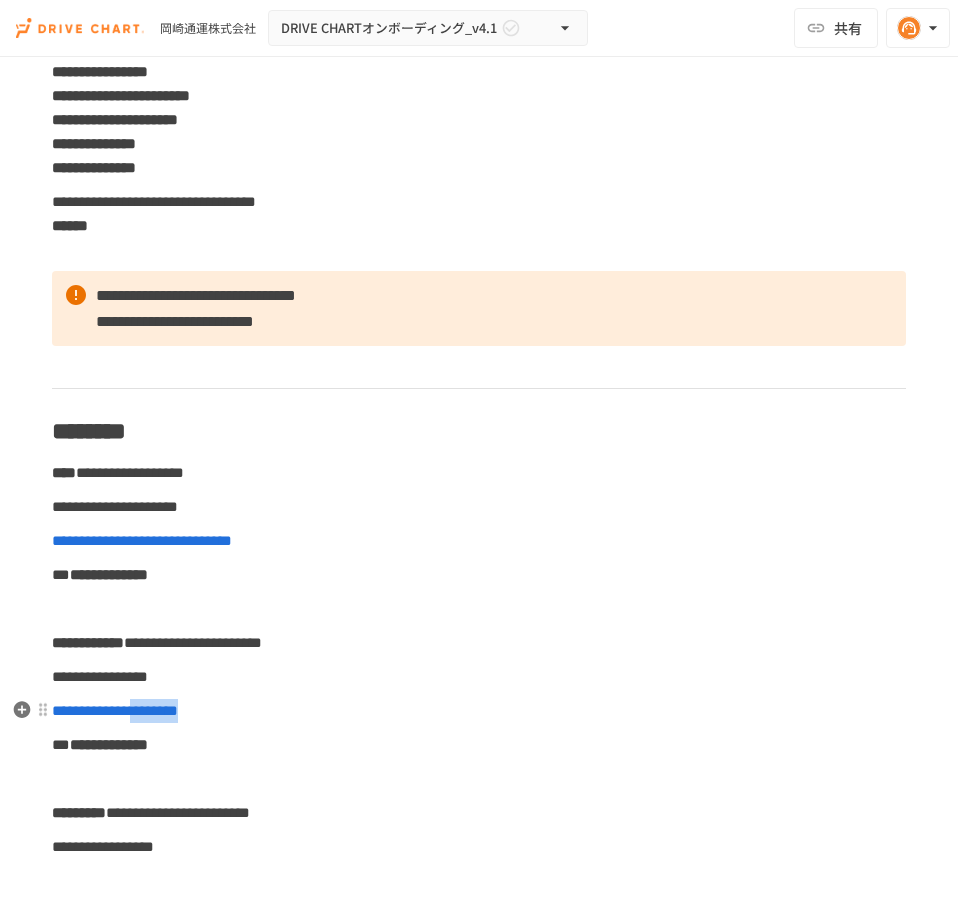 drag, startPoint x: 234, startPoint y: 714, endPoint x: 176, endPoint y: 712, distance: 58.034473 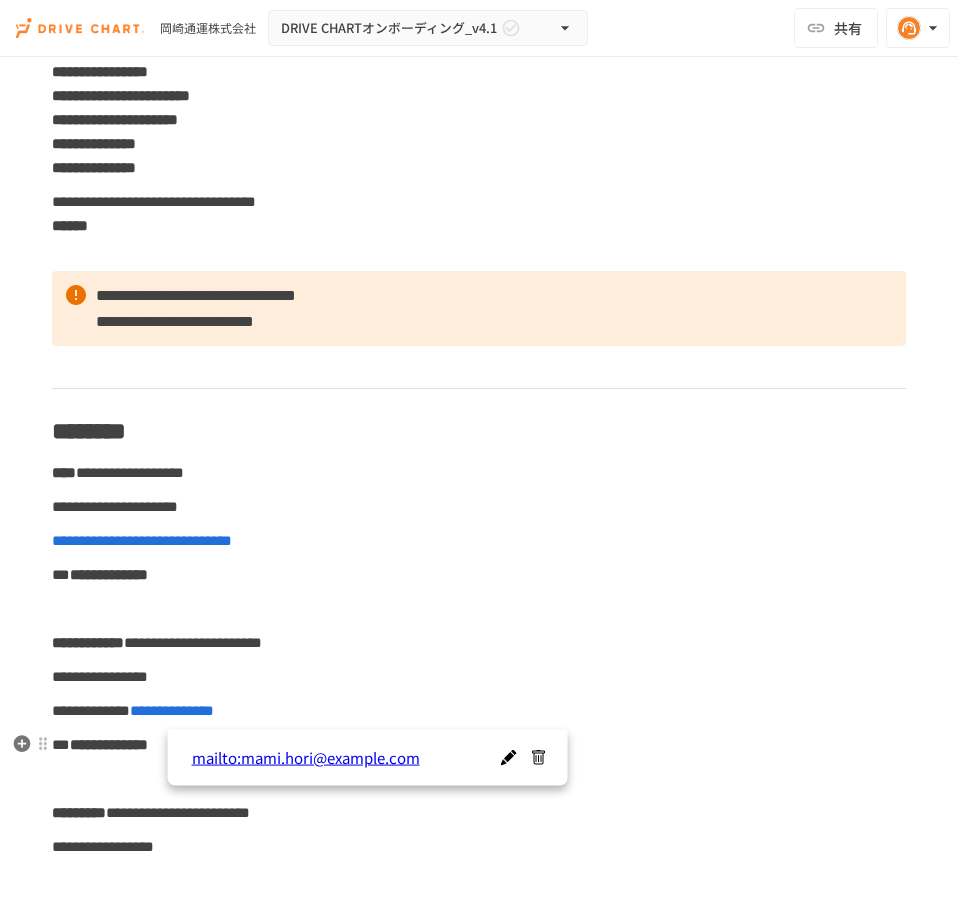 click at bounding box center (538, 758) 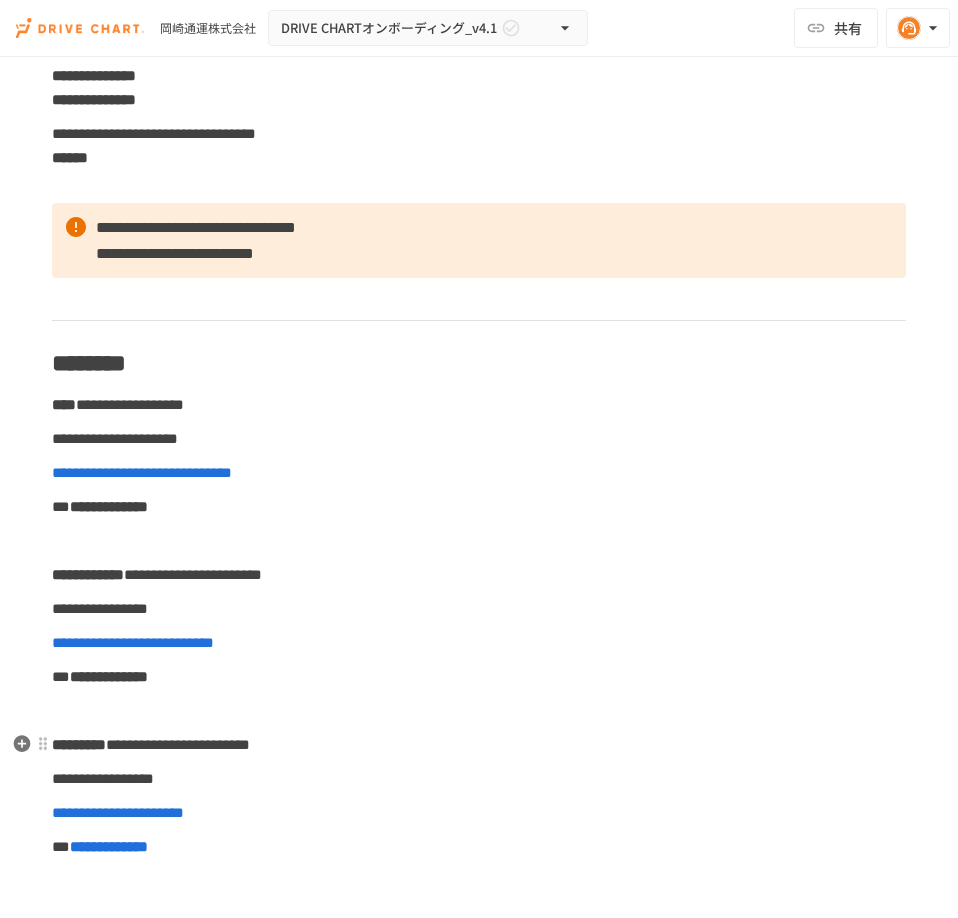 scroll, scrollTop: 400, scrollLeft: 0, axis: vertical 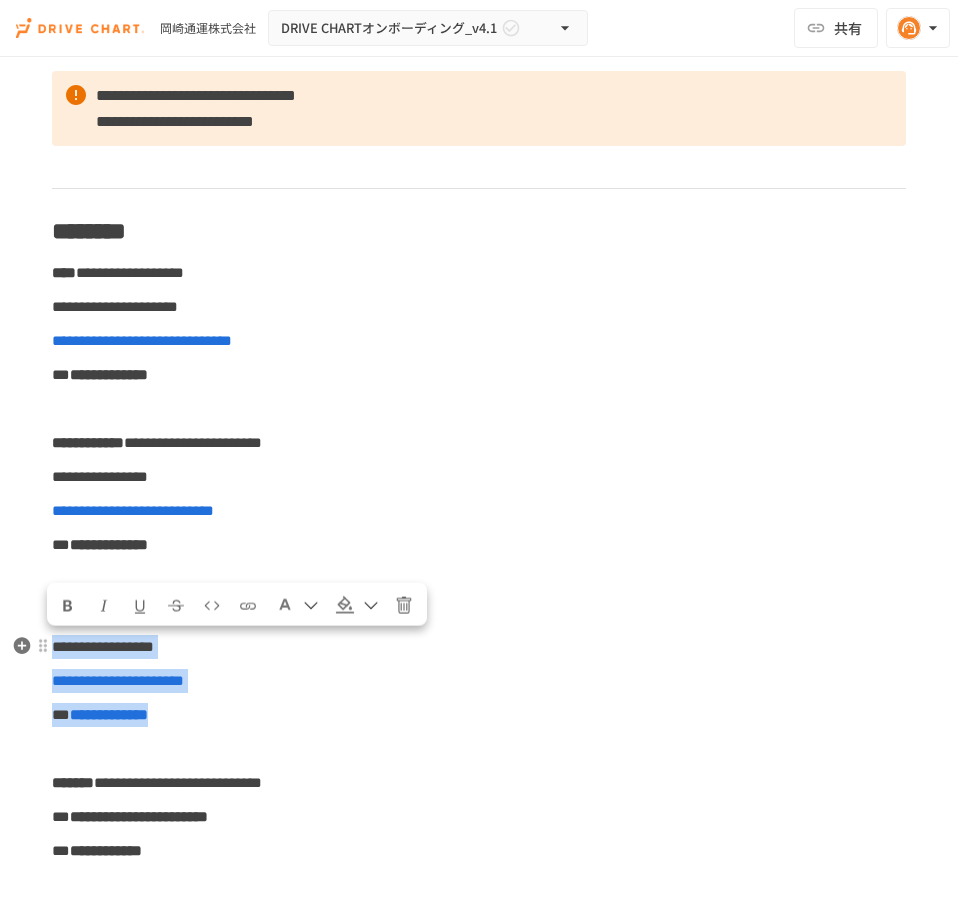 drag, startPoint x: 225, startPoint y: 714, endPoint x: 52, endPoint y: 637, distance: 189.36209 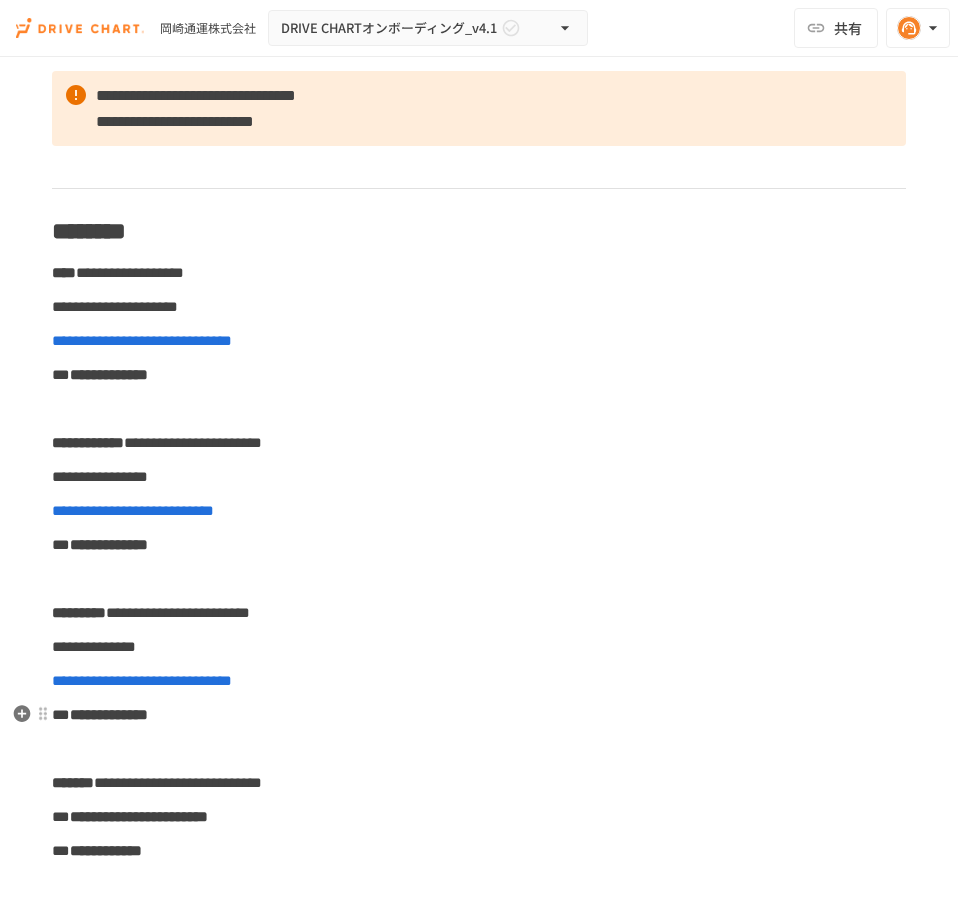 click on "**********" at bounding box center [479, 4648] 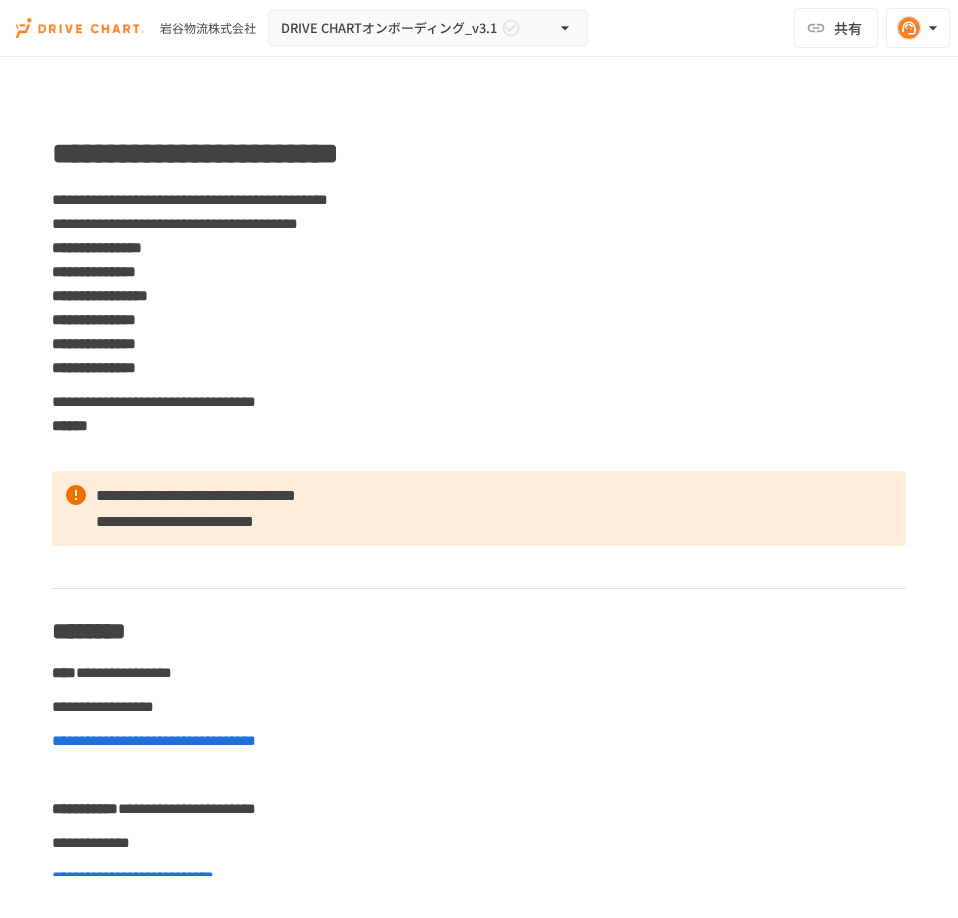 scroll, scrollTop: 0, scrollLeft: 0, axis: both 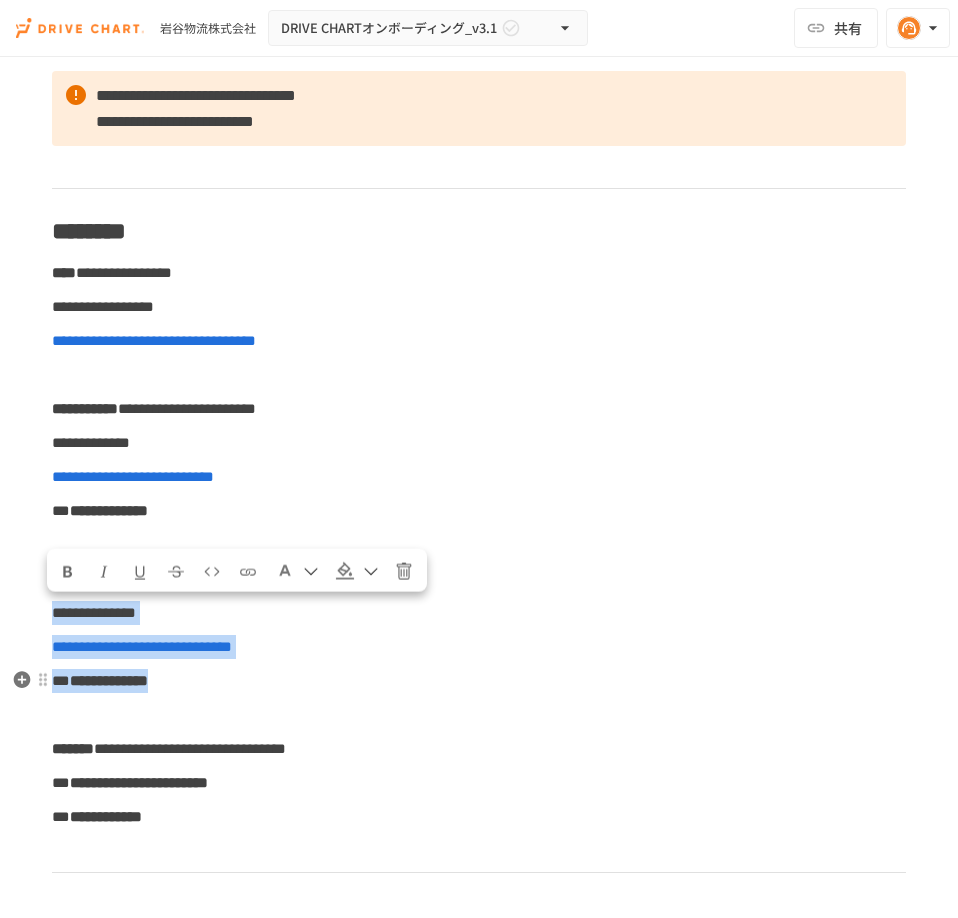 drag, startPoint x: 52, startPoint y: 617, endPoint x: 225, endPoint y: 679, distance: 183.77432 